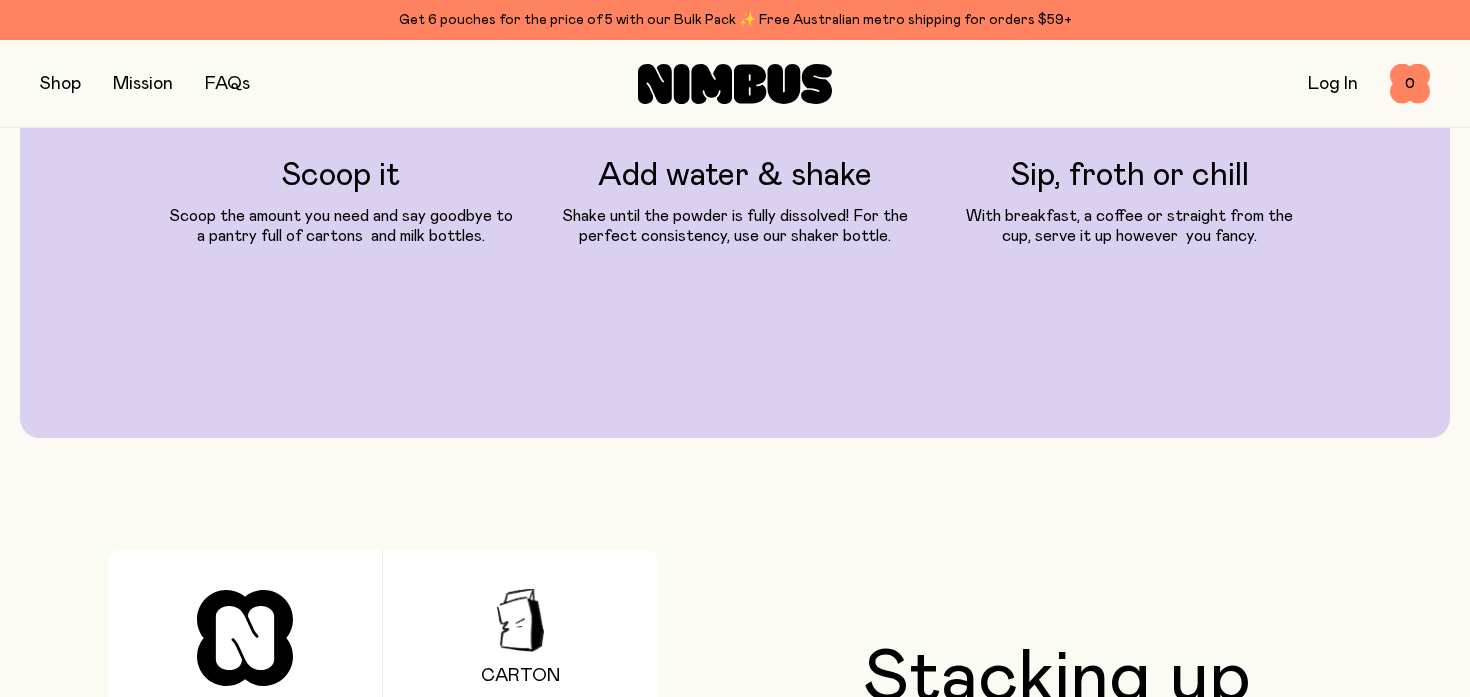scroll, scrollTop: 2767, scrollLeft: 0, axis: vertical 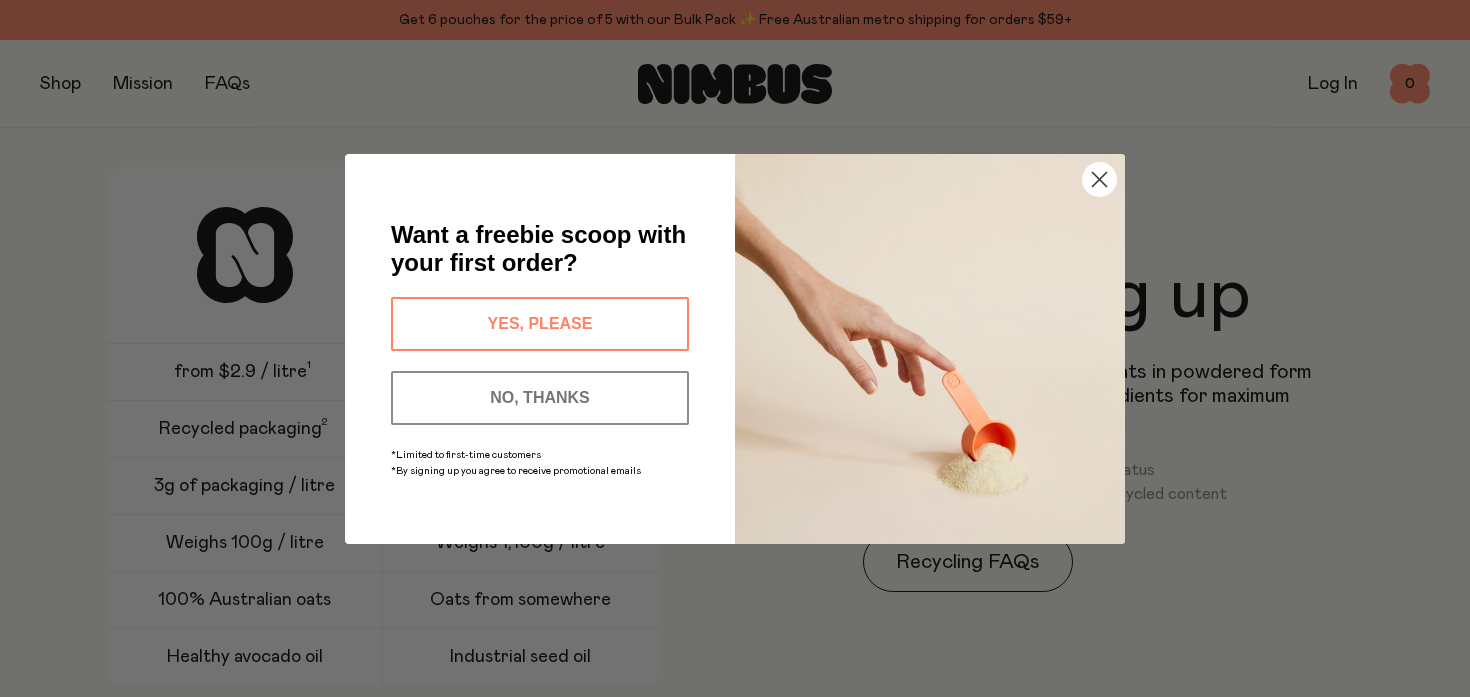 click 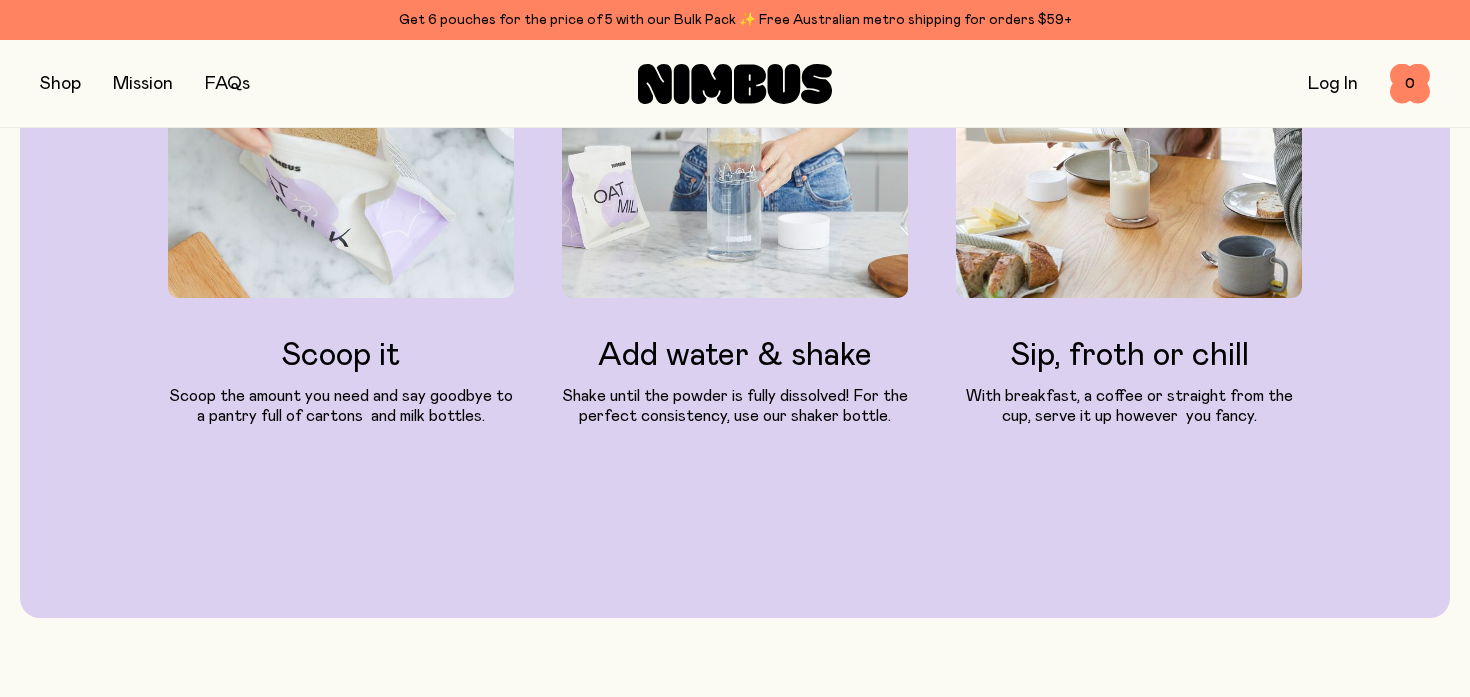 scroll, scrollTop: 2202, scrollLeft: 0, axis: vertical 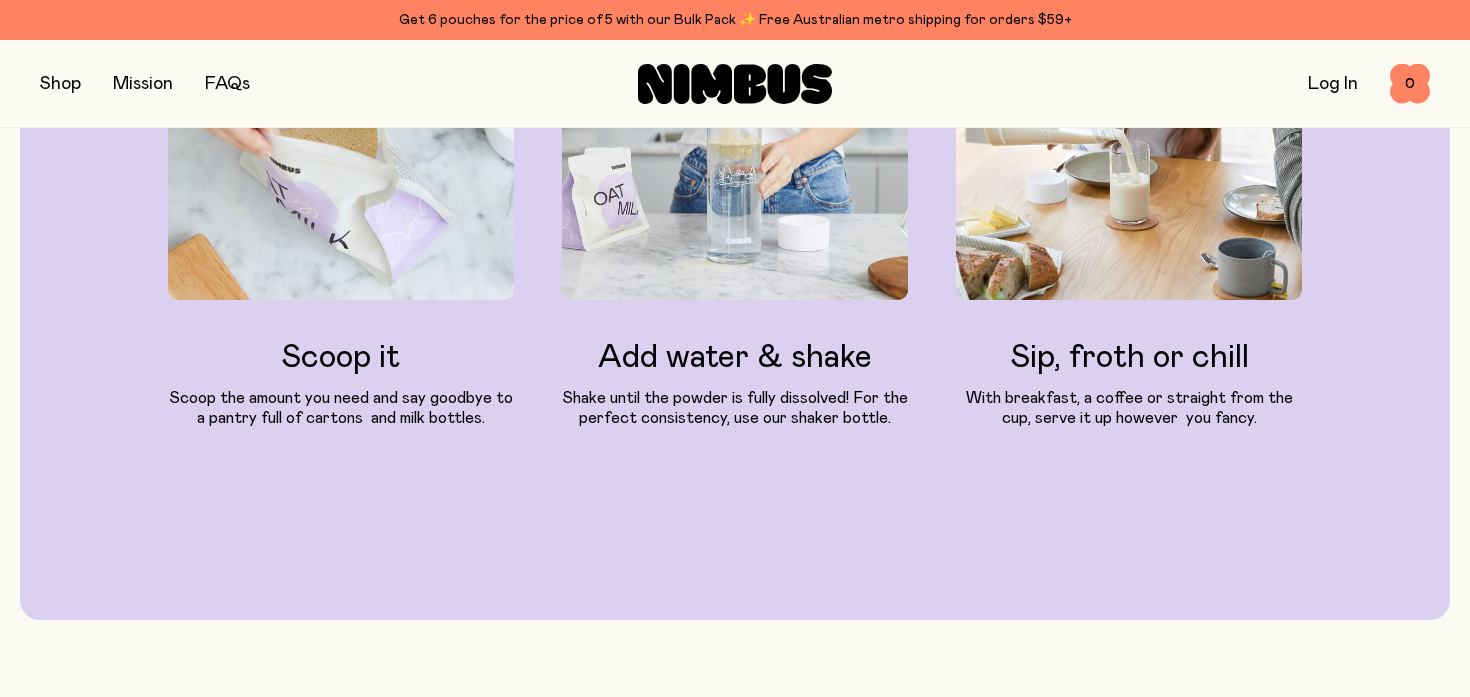 click on "FAQs" at bounding box center (227, 84) 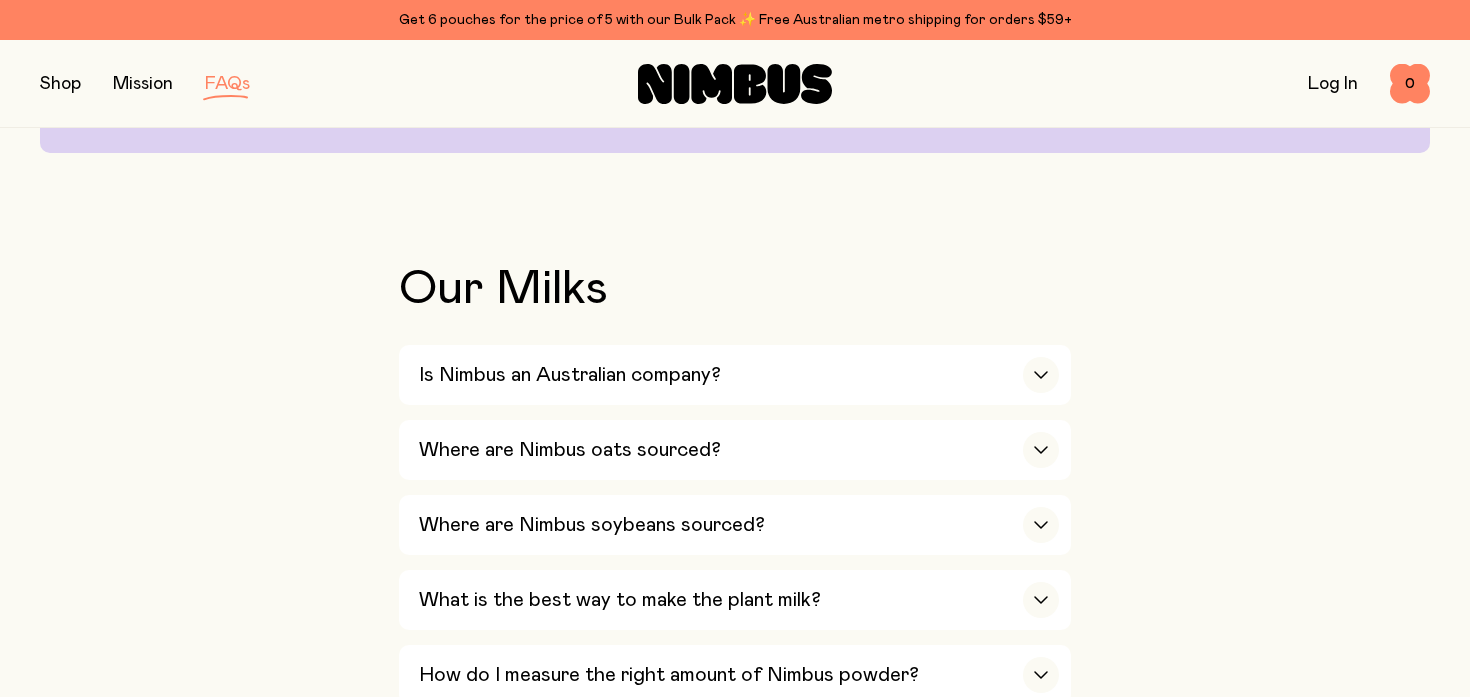 scroll, scrollTop: 420, scrollLeft: 0, axis: vertical 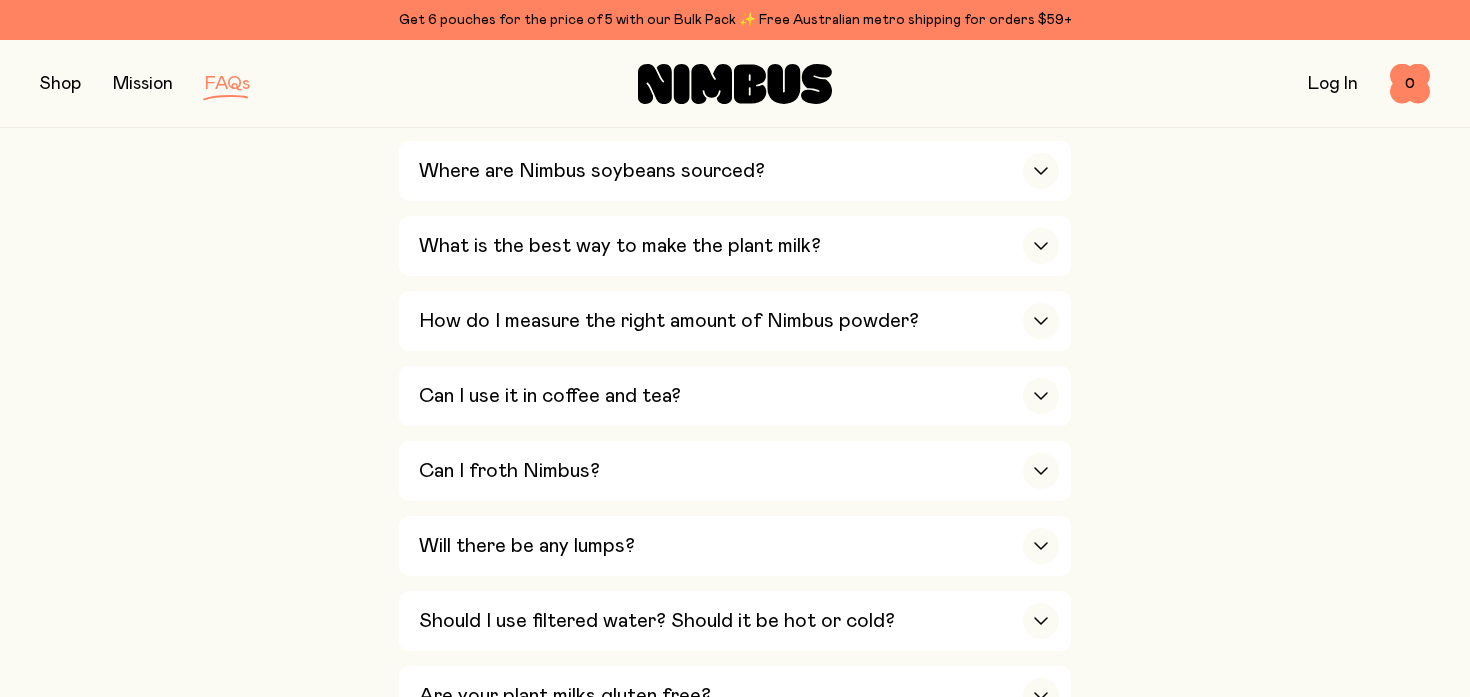 click on "Our Milks Is Nimbus an Australian company? Yes! We are Australian owned and operated and we make all our milks locally too. Where are Nimbus oats sourced? We’re proud to source our core ingredient – oats – fresh from local [DEMOGRAPHIC_DATA] farmers. Where we can, we’re also trying to source the rest of our ingredients locally. Our milks are then manufactured and packed in [GEOGRAPHIC_DATA]. Although our oats are not certified organic, in [GEOGRAPHIC_DATA] glyphosate and other nasties cannot be sprayed pre harvest, which is where the residues come from in many other countries. Australian oats are in demand internationally due to this regulation :)  Where are Nimbus soybeans sourced? We looked long and hard to source soybeans from [GEOGRAPHIC_DATA] and have been working with Soy Australia to explore options. Right now, no local processors can mill soybeans finely enough to meet our product quality standards - yet! But it's something we’re committed to making happen as we grow.
What is the best way to make the plant milk? Pro tip: ." at bounding box center [735, 1563] 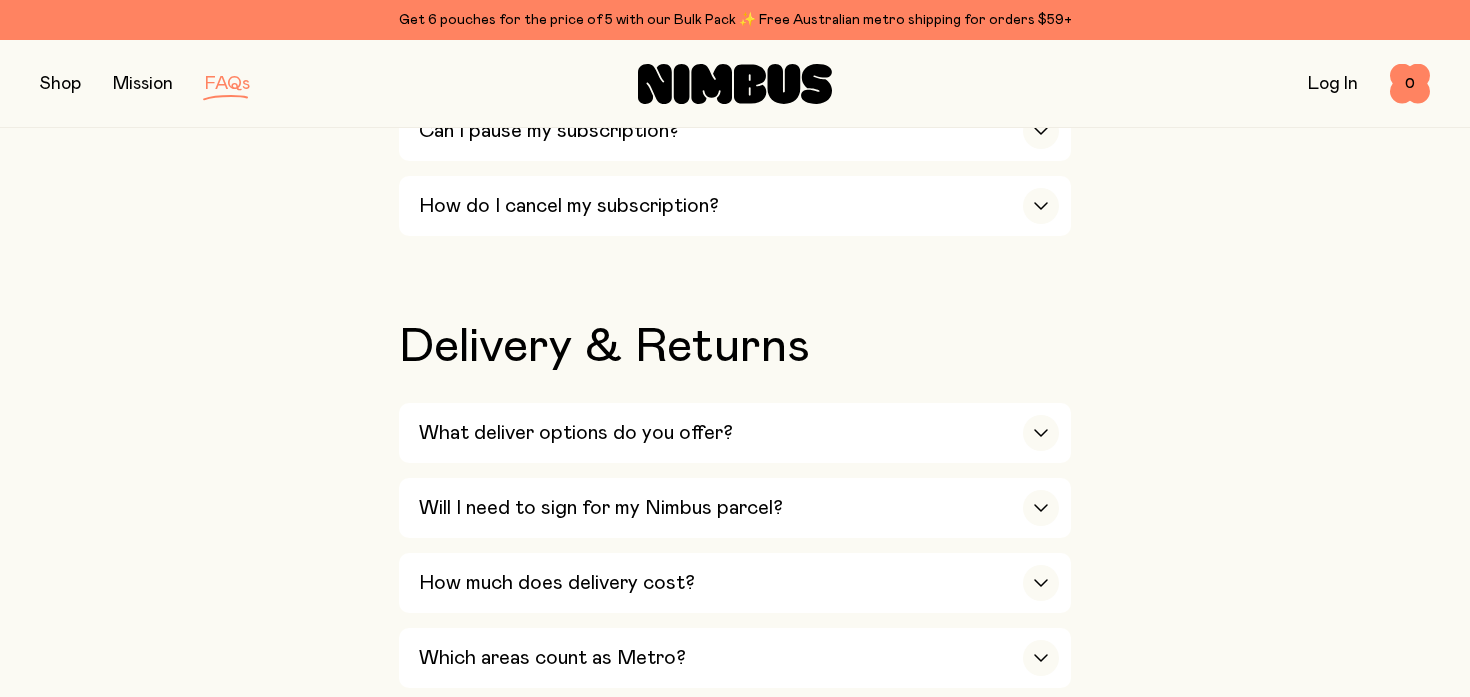 scroll, scrollTop: 3473, scrollLeft: 0, axis: vertical 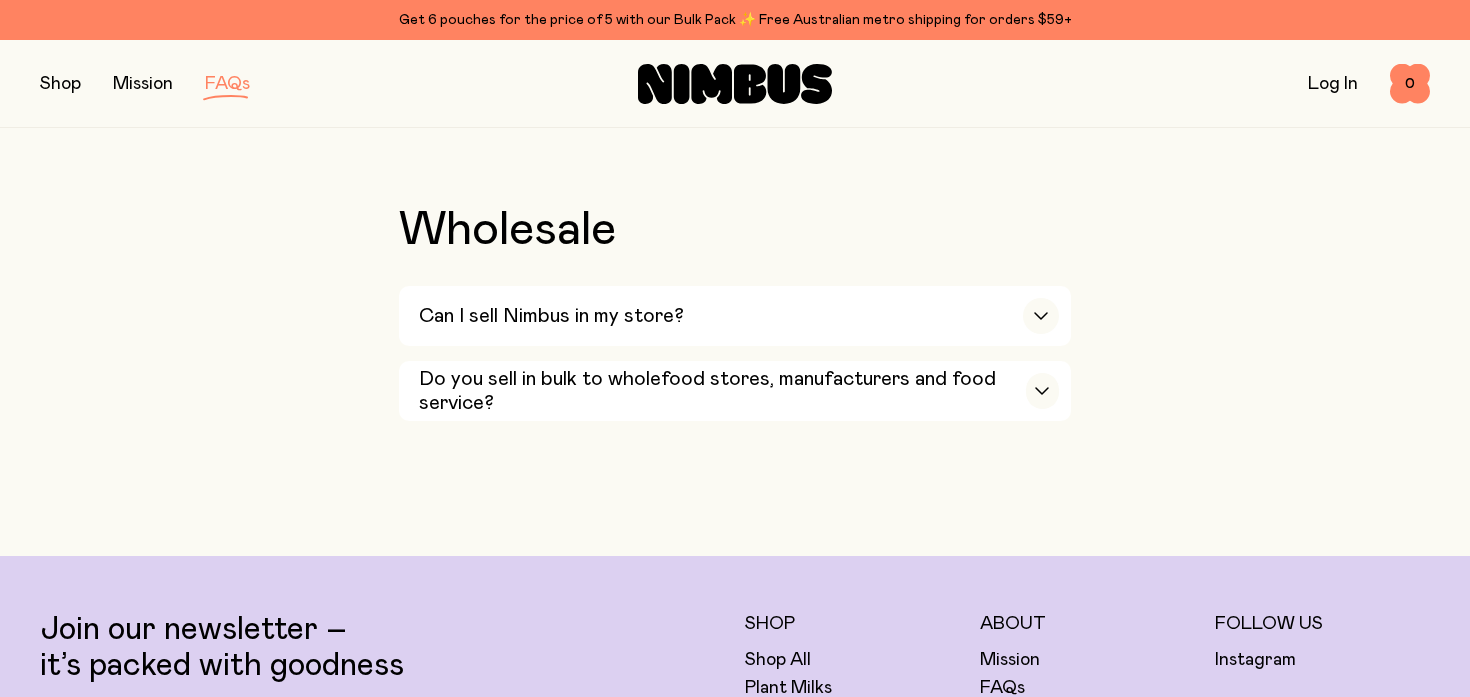 click at bounding box center (60, 84) 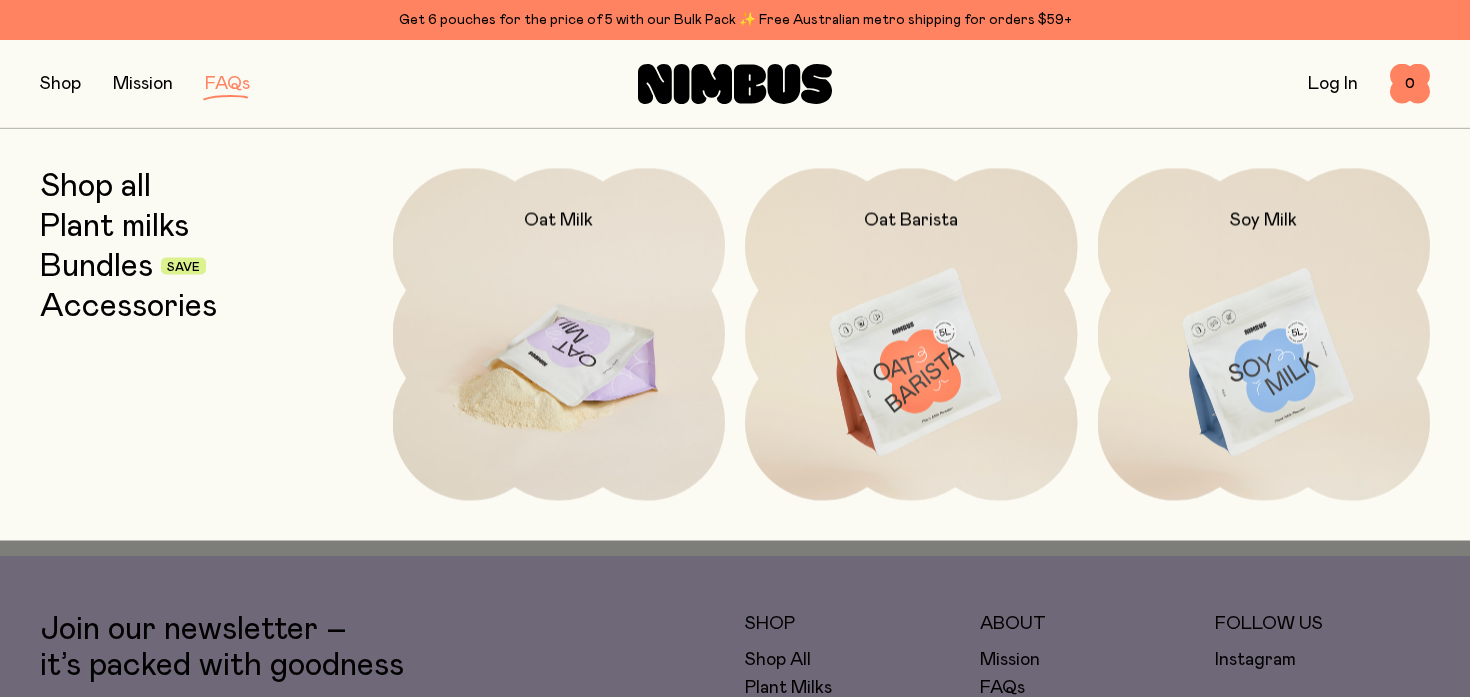 click at bounding box center [559, 363] 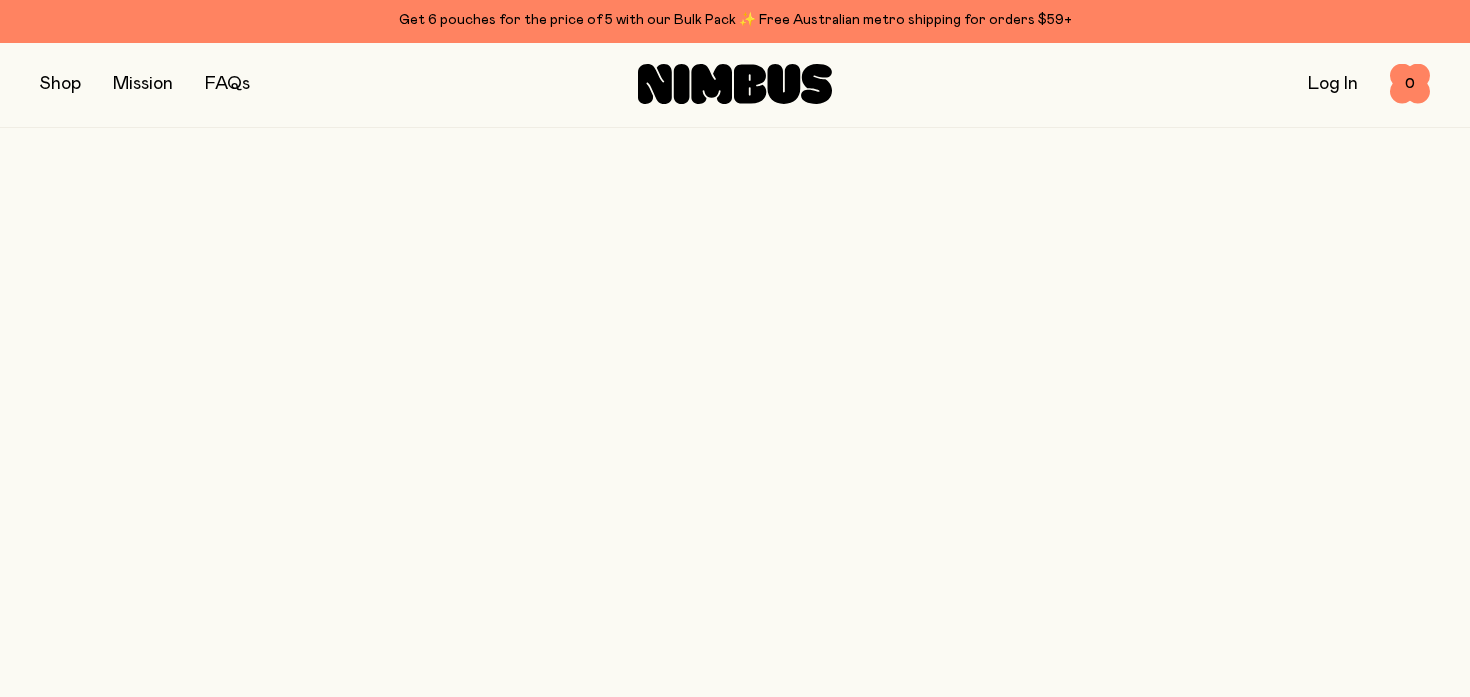 scroll, scrollTop: 0, scrollLeft: 0, axis: both 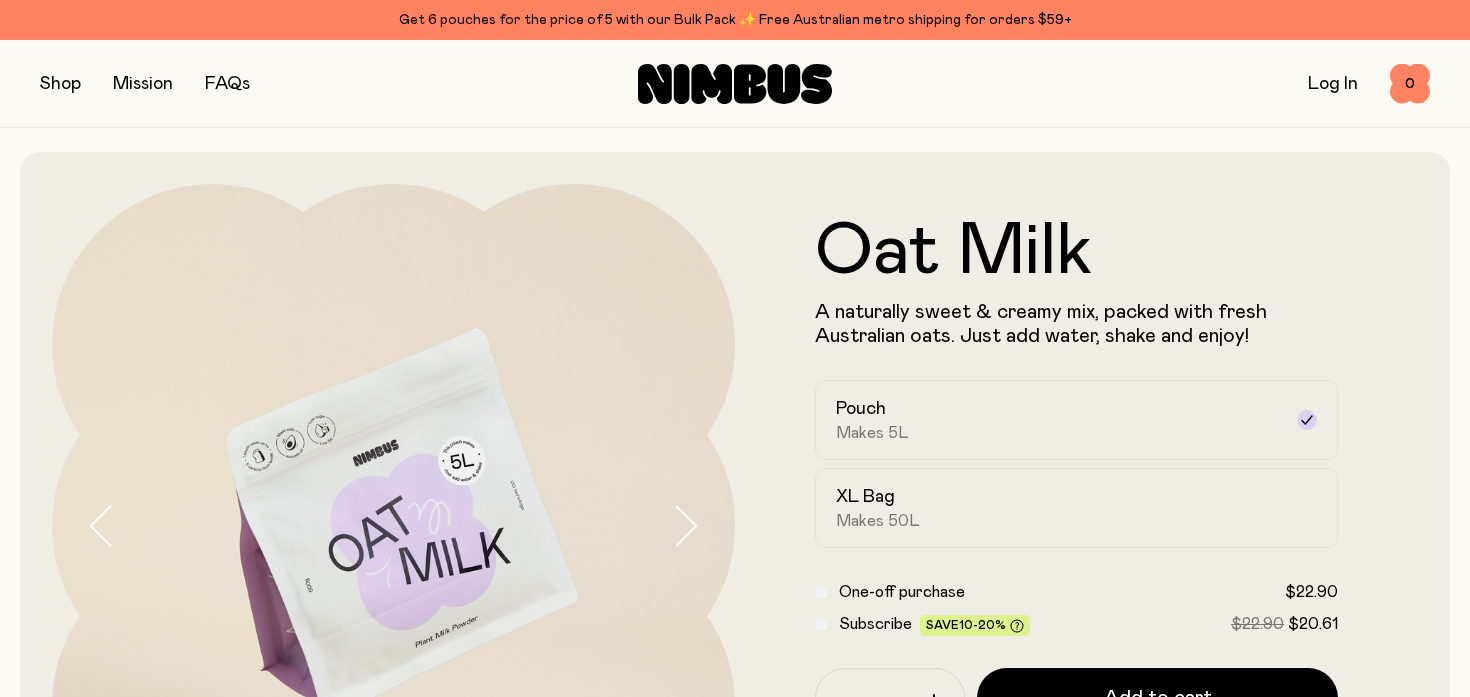 click on "Oat Milk A naturally sweet & creamy mix, packed with fresh Australian oats. Just add water, shake and enjoy! Pouch Makes 5L XL Bag Makes 50L One-off purchase $22.90 Subscribe Save  10-20% $22.90 $20.61 * Add to cart  Get your 6th pouch free.  Shop Bulk Pack  → $6.95 shipping to AU metro areas · Free for orders over $59" at bounding box center (1076, 526) 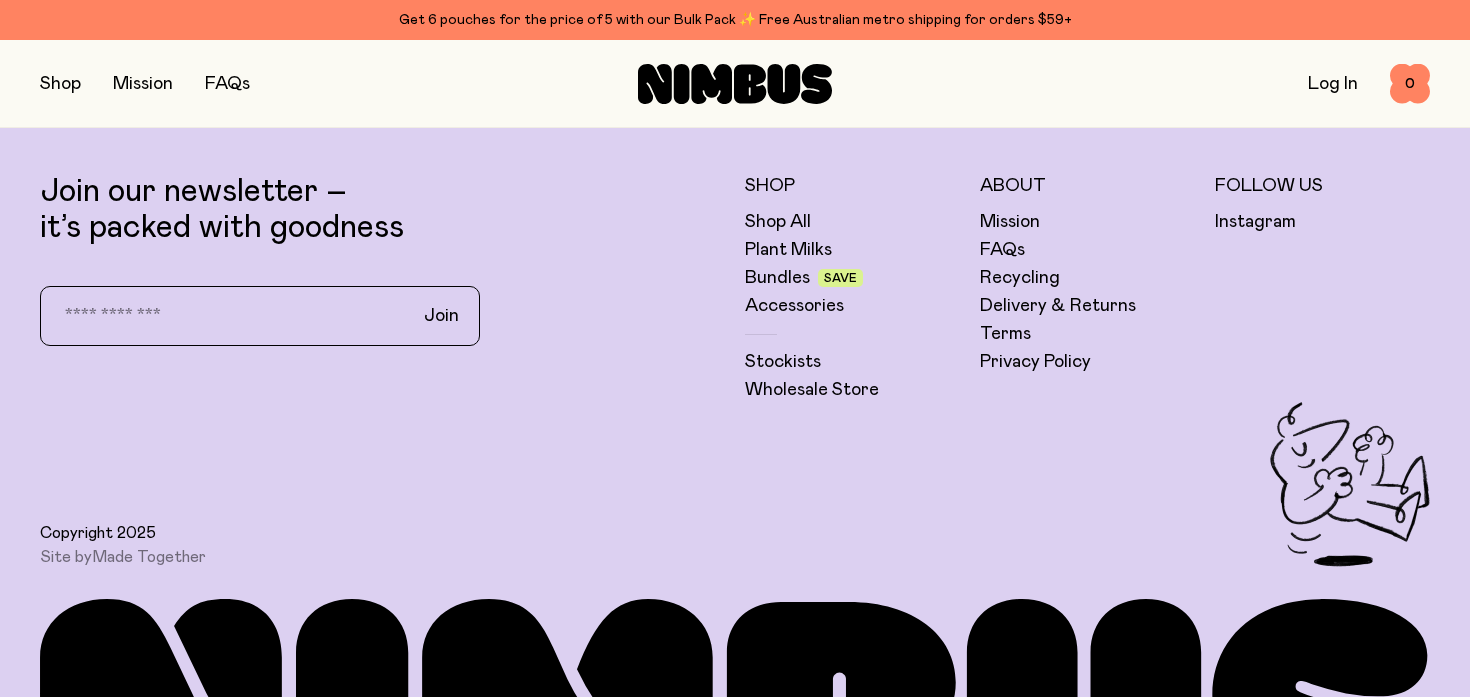 scroll, scrollTop: 5005, scrollLeft: 0, axis: vertical 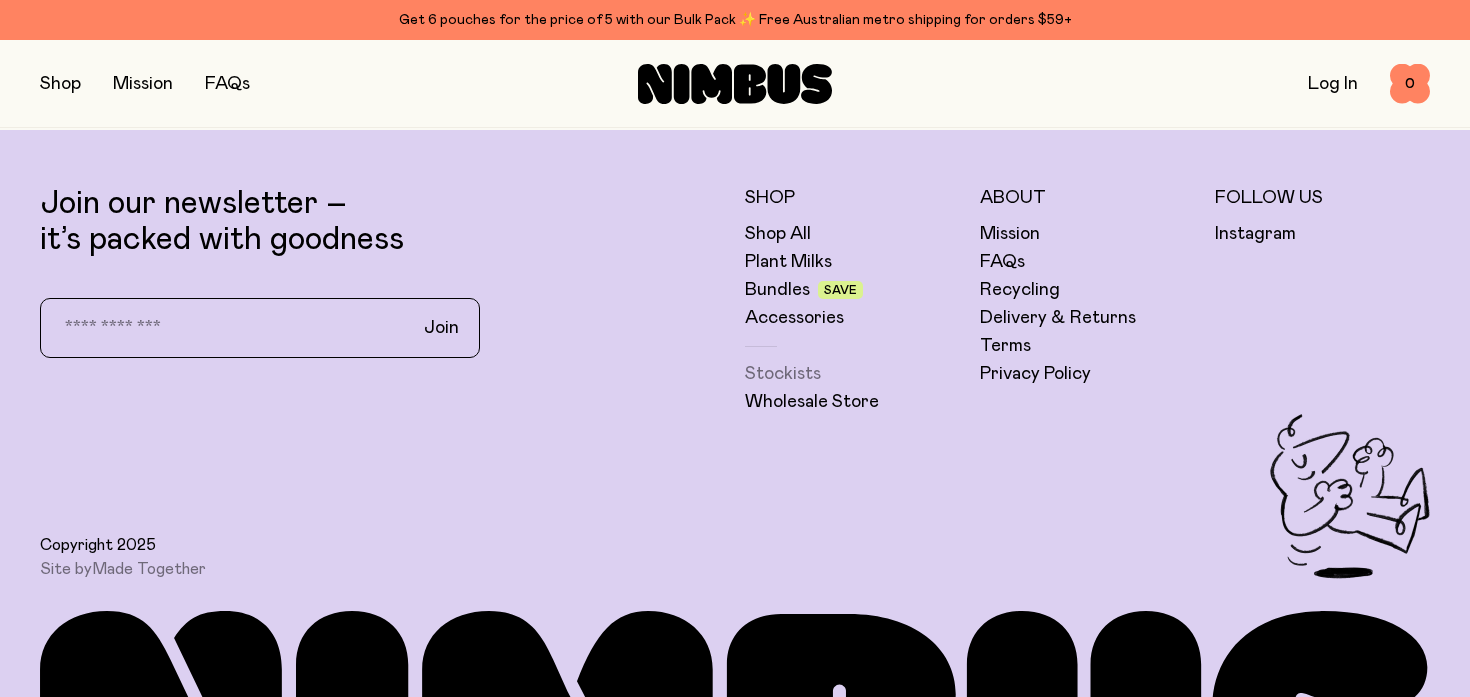 click on "Stockists" at bounding box center (783, 374) 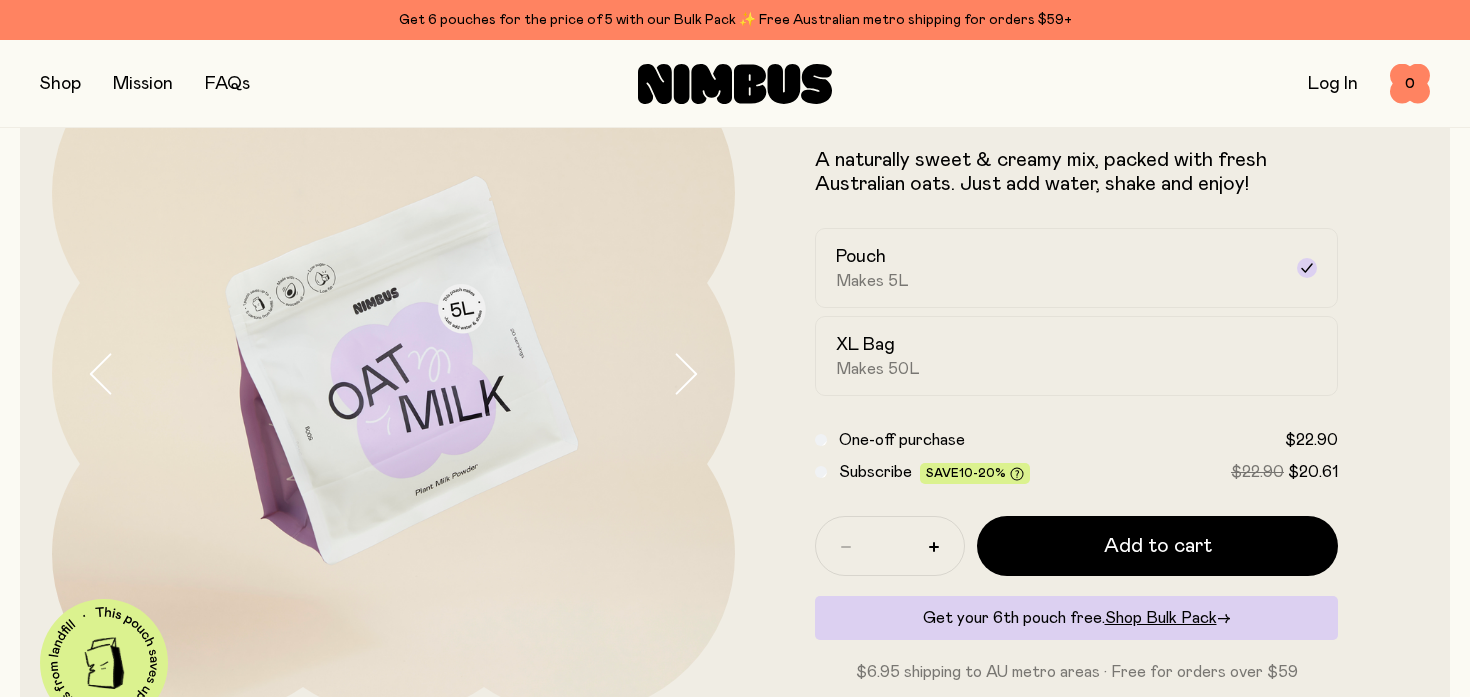 scroll, scrollTop: 15, scrollLeft: 0, axis: vertical 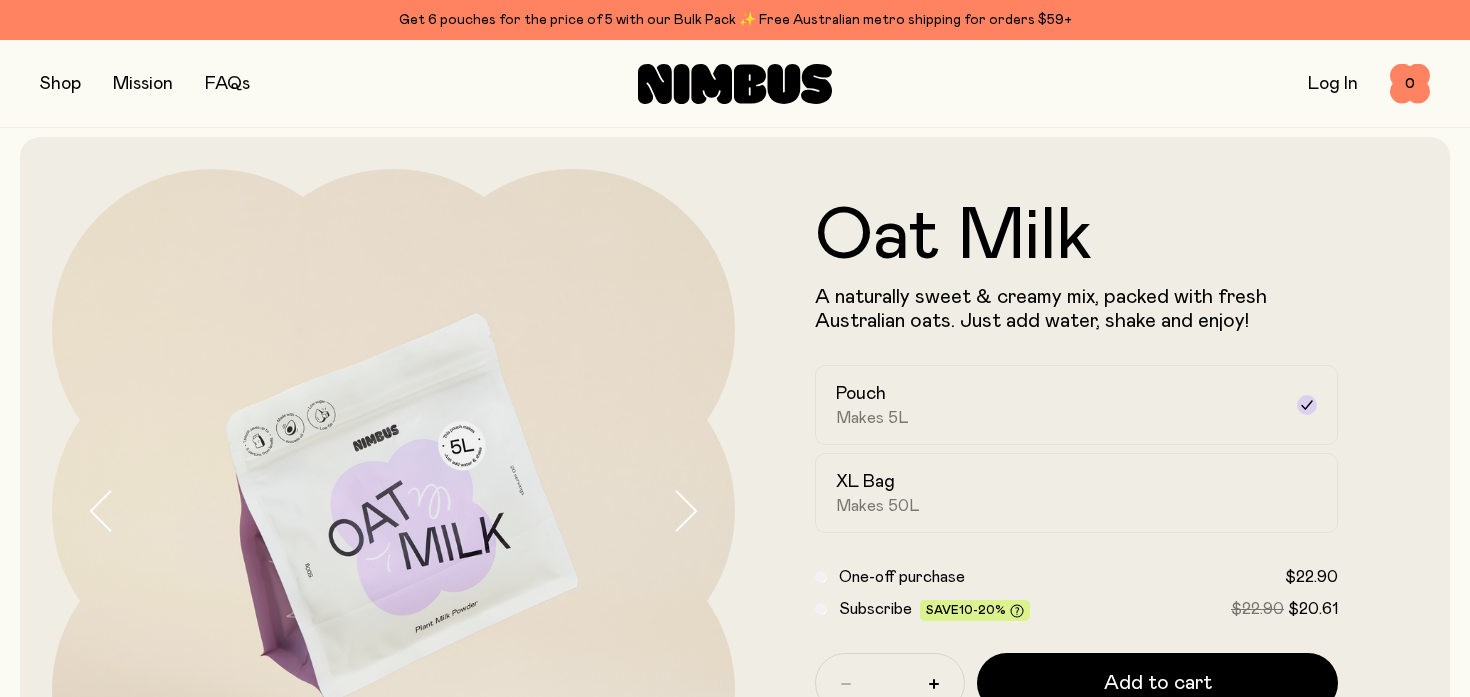 click 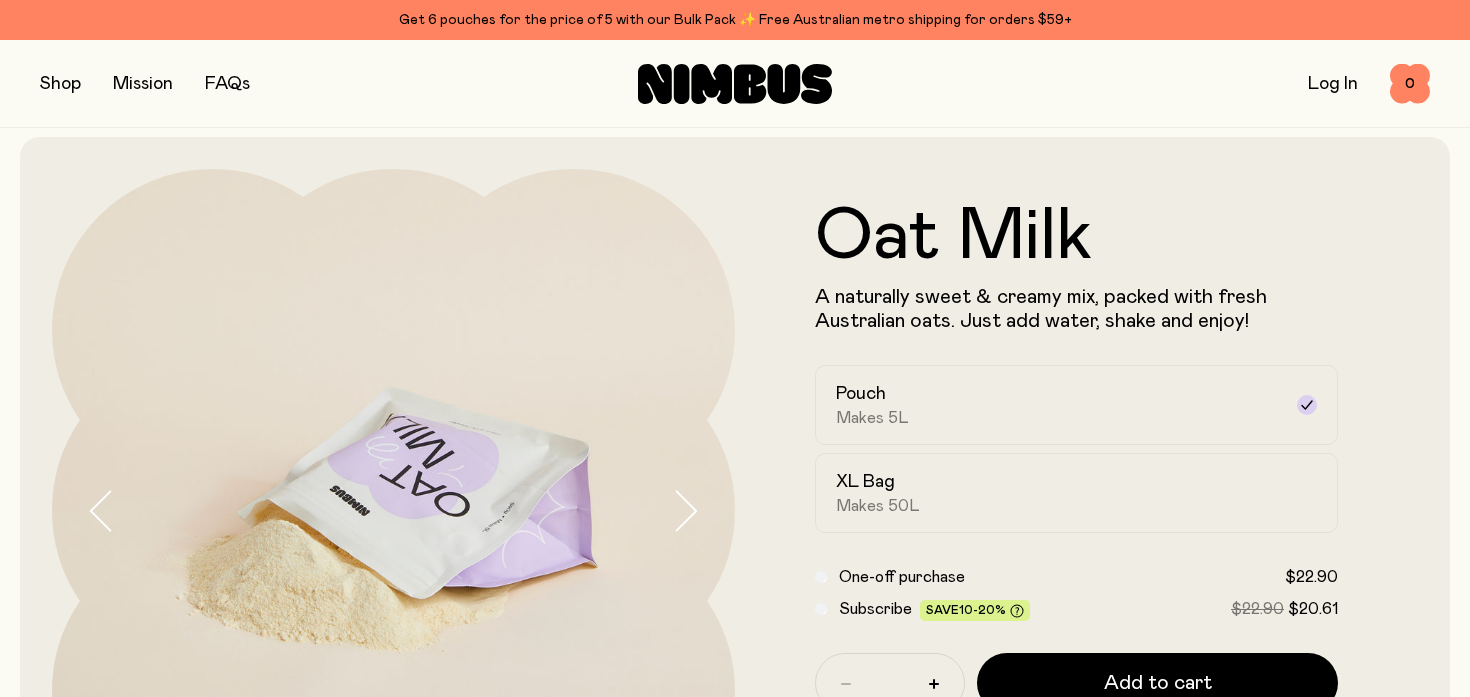 click 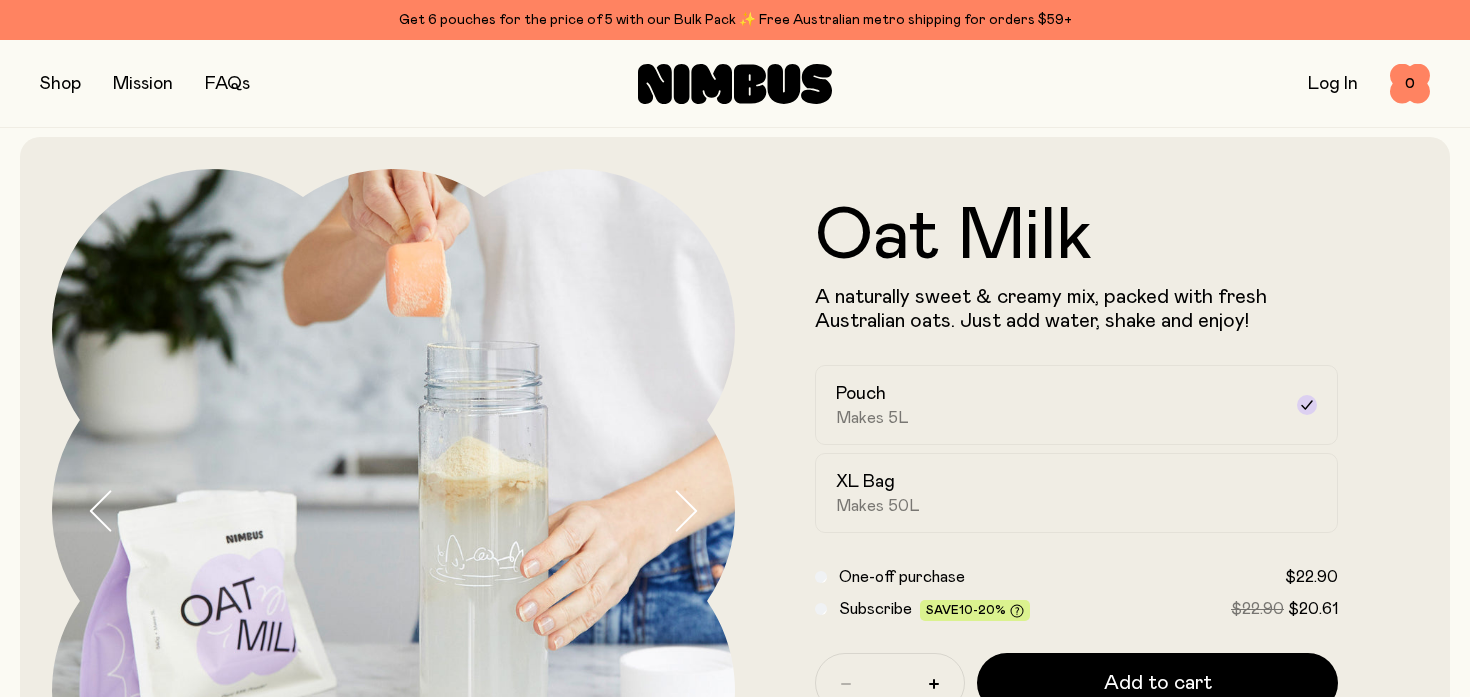 click 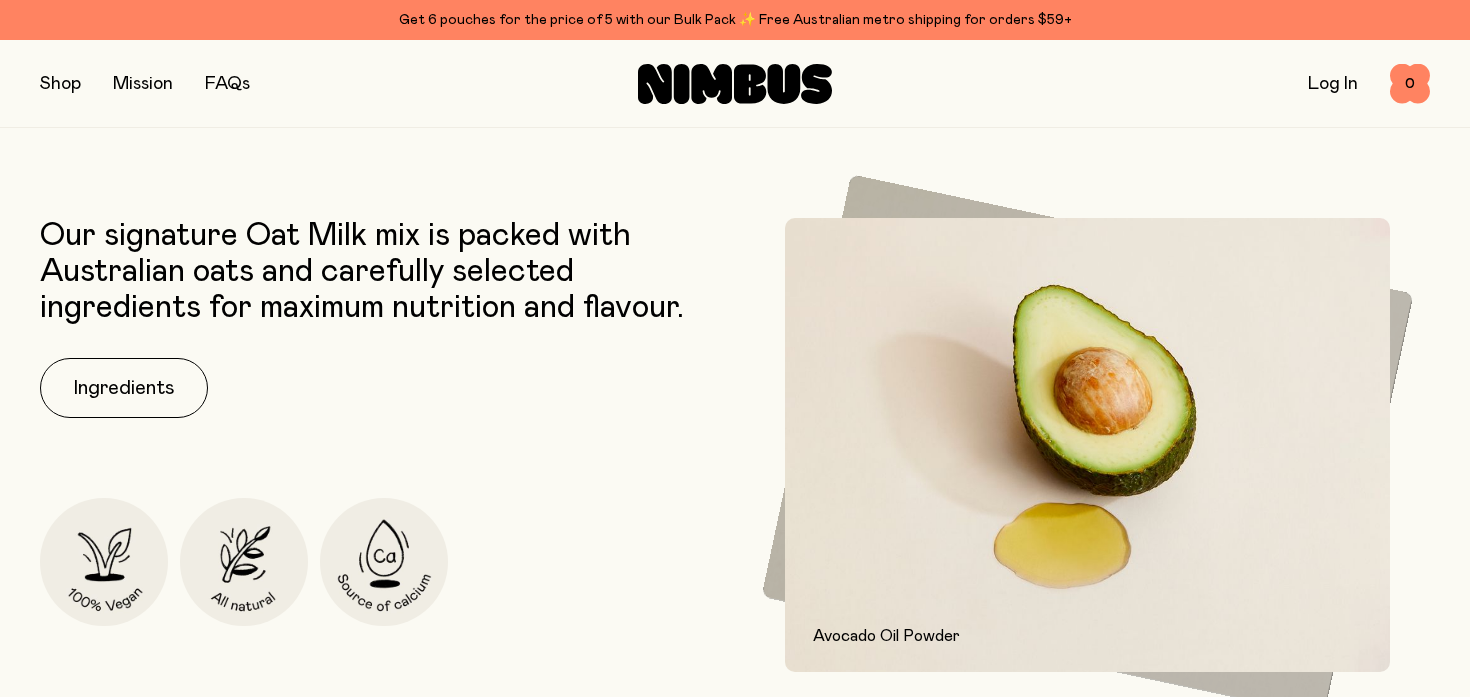 scroll, scrollTop: 799, scrollLeft: 0, axis: vertical 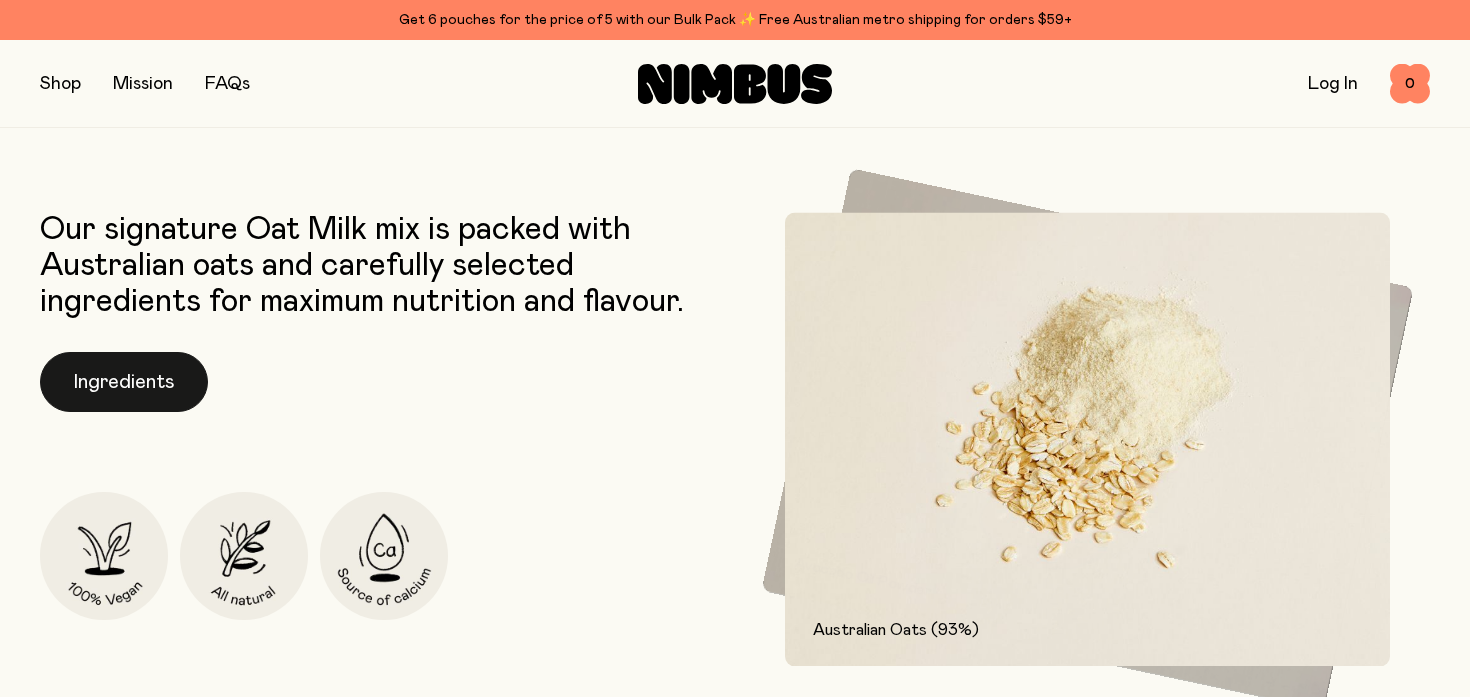 click on "Ingredients" at bounding box center (124, 382) 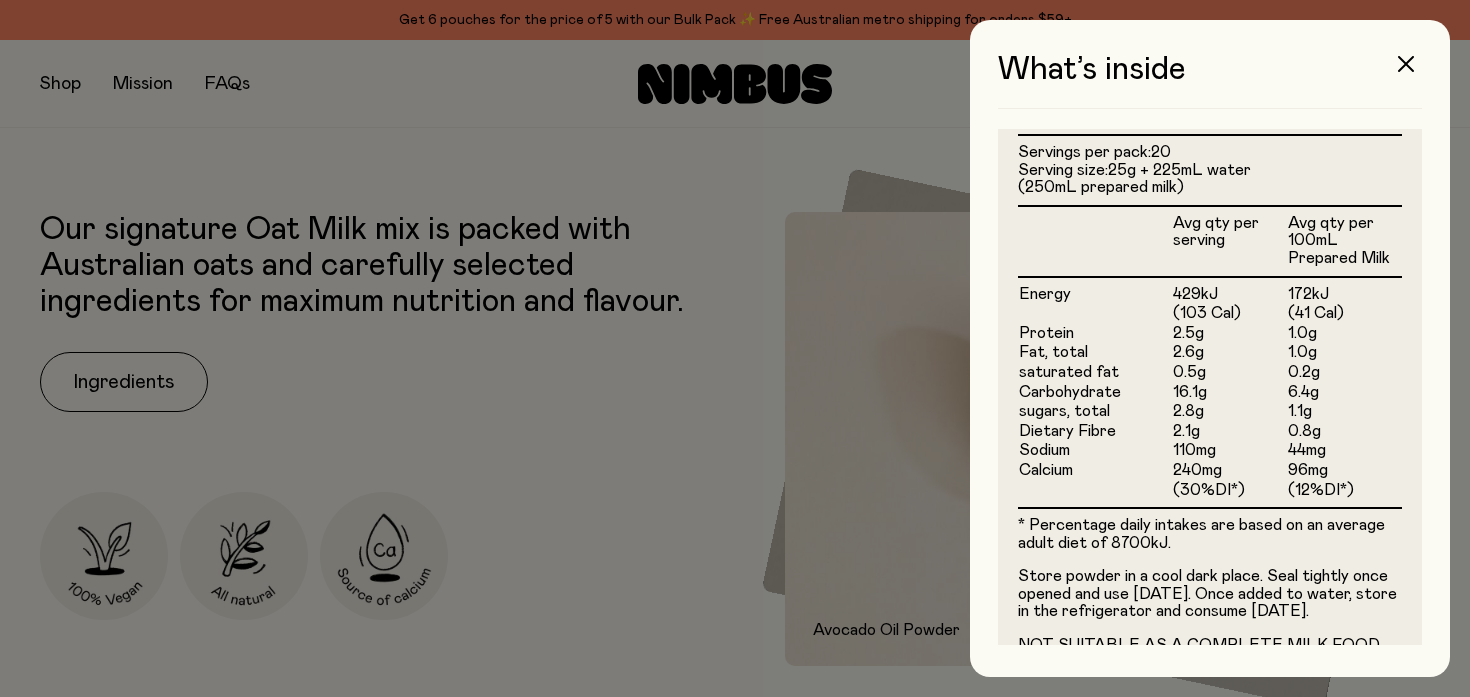 scroll, scrollTop: 495, scrollLeft: 0, axis: vertical 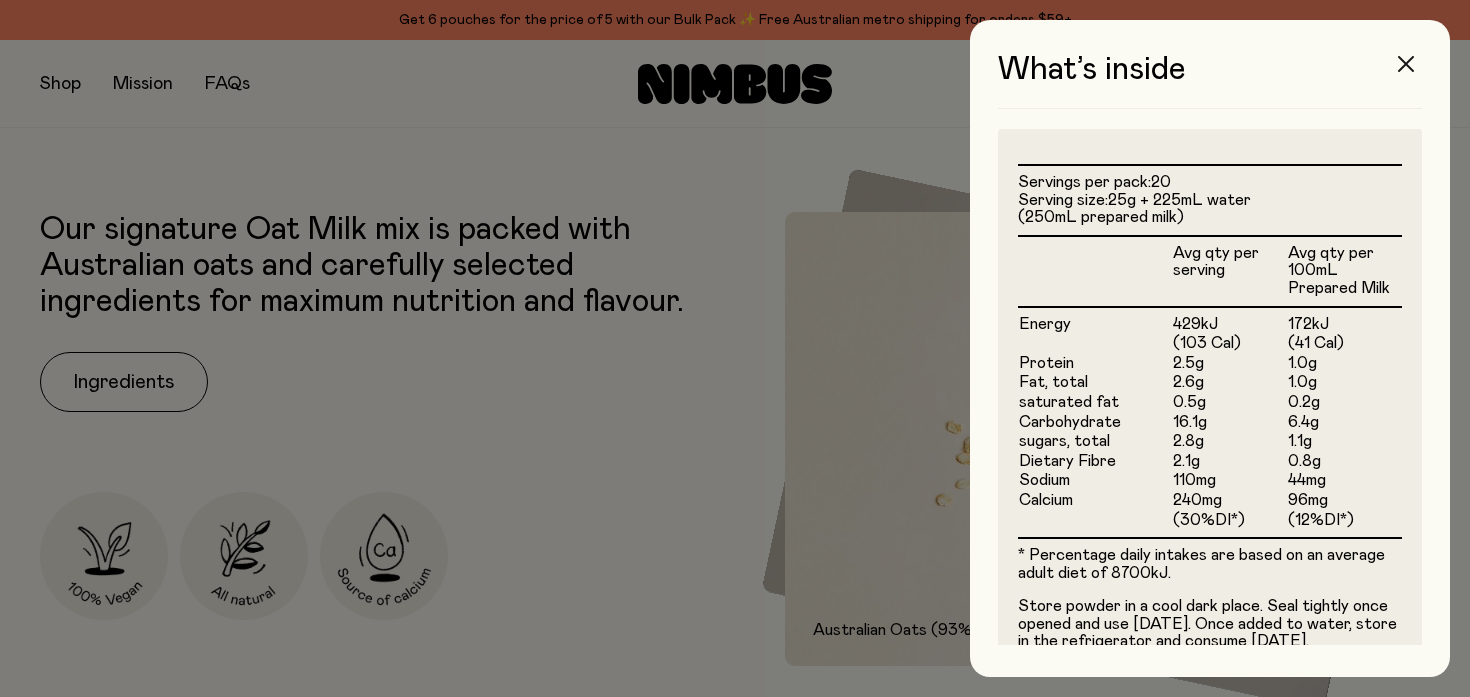 click 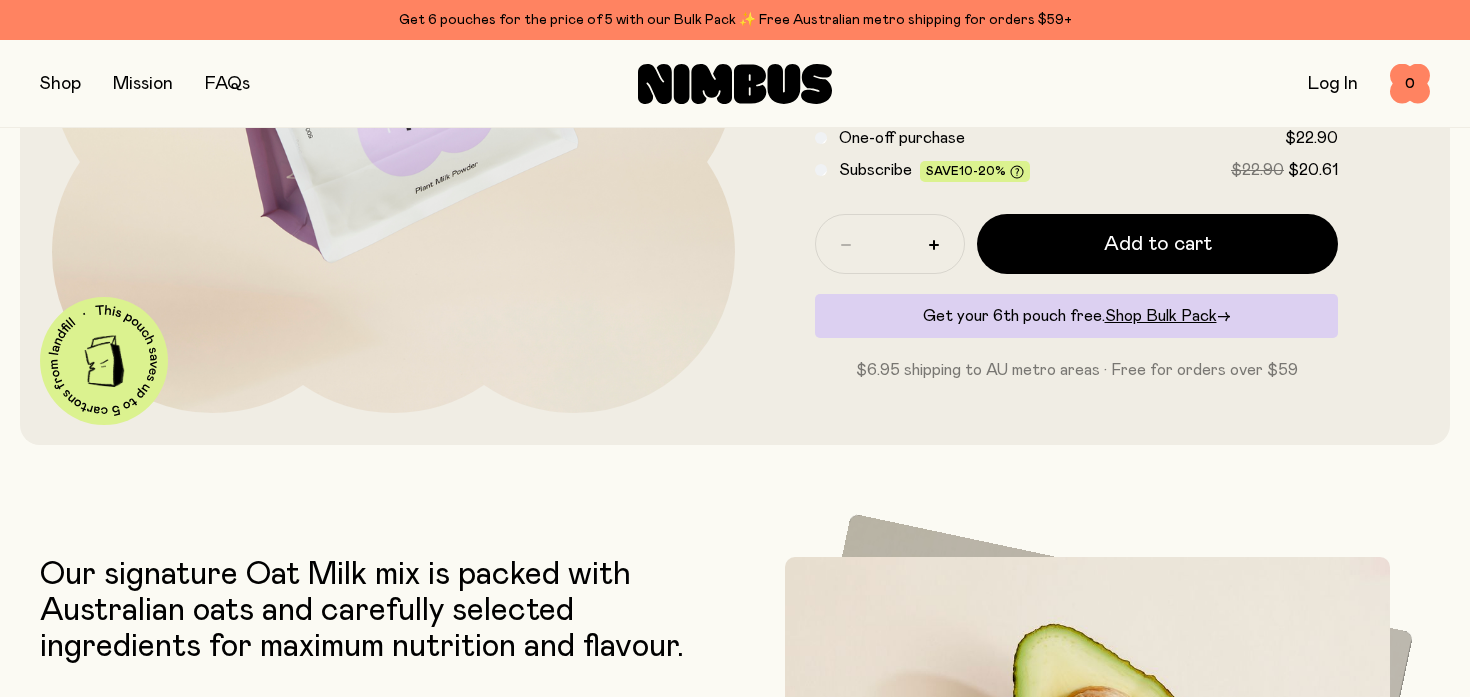 scroll, scrollTop: 136, scrollLeft: 0, axis: vertical 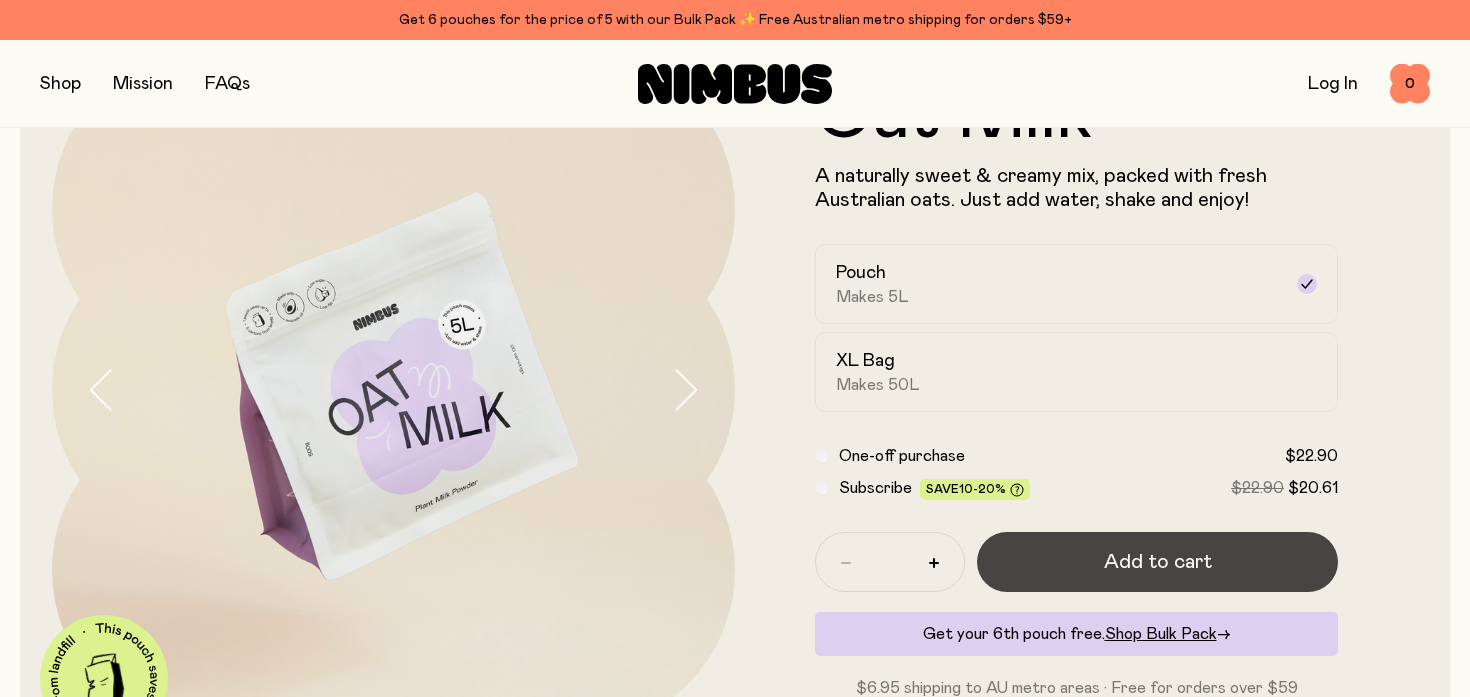 click on "Add to cart" at bounding box center (1158, 562) 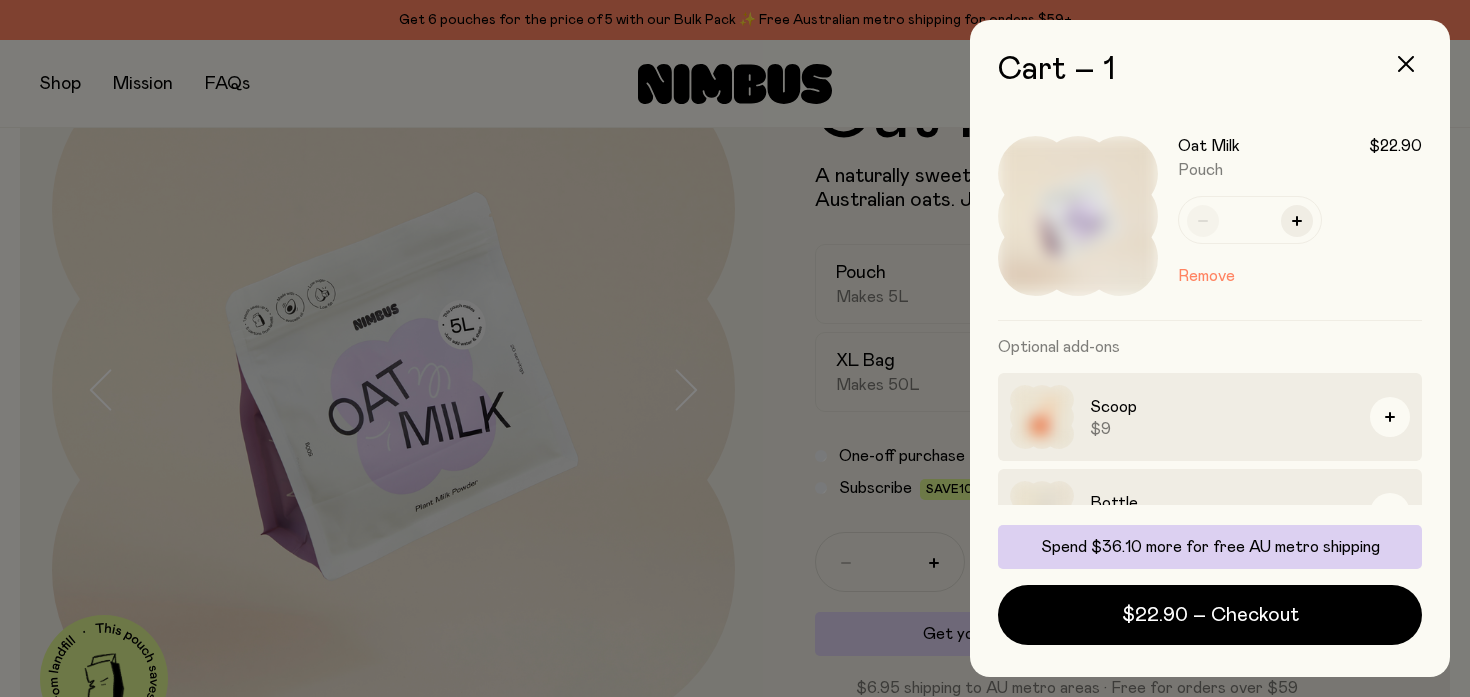 scroll, scrollTop: 0, scrollLeft: 0, axis: both 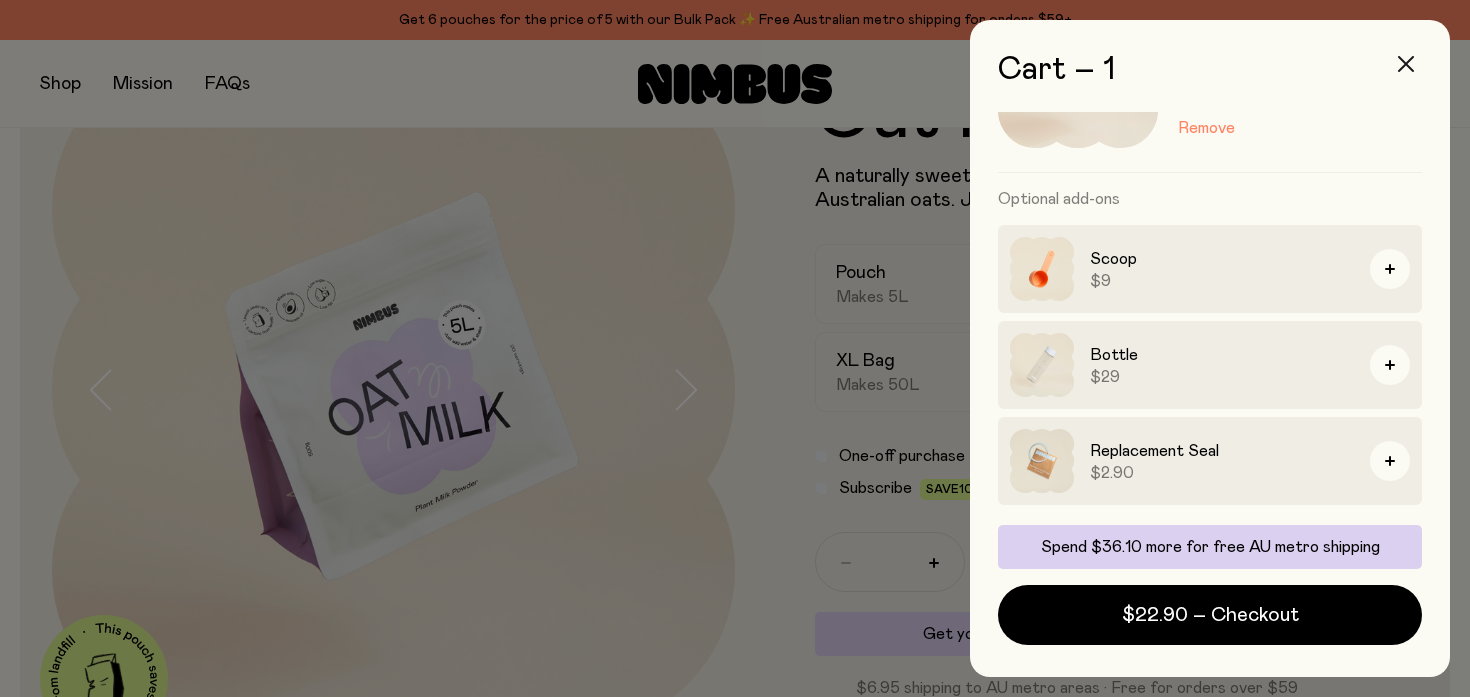 click 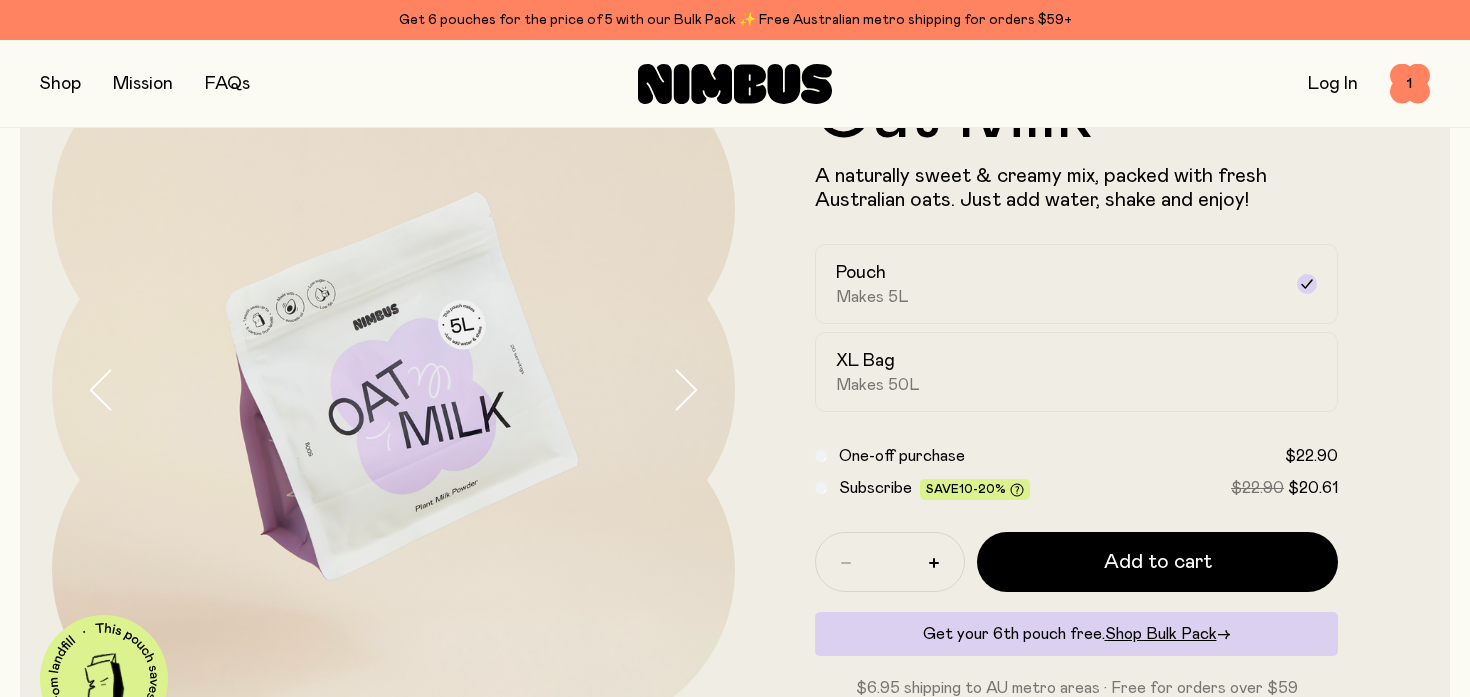 click at bounding box center [60, 84] 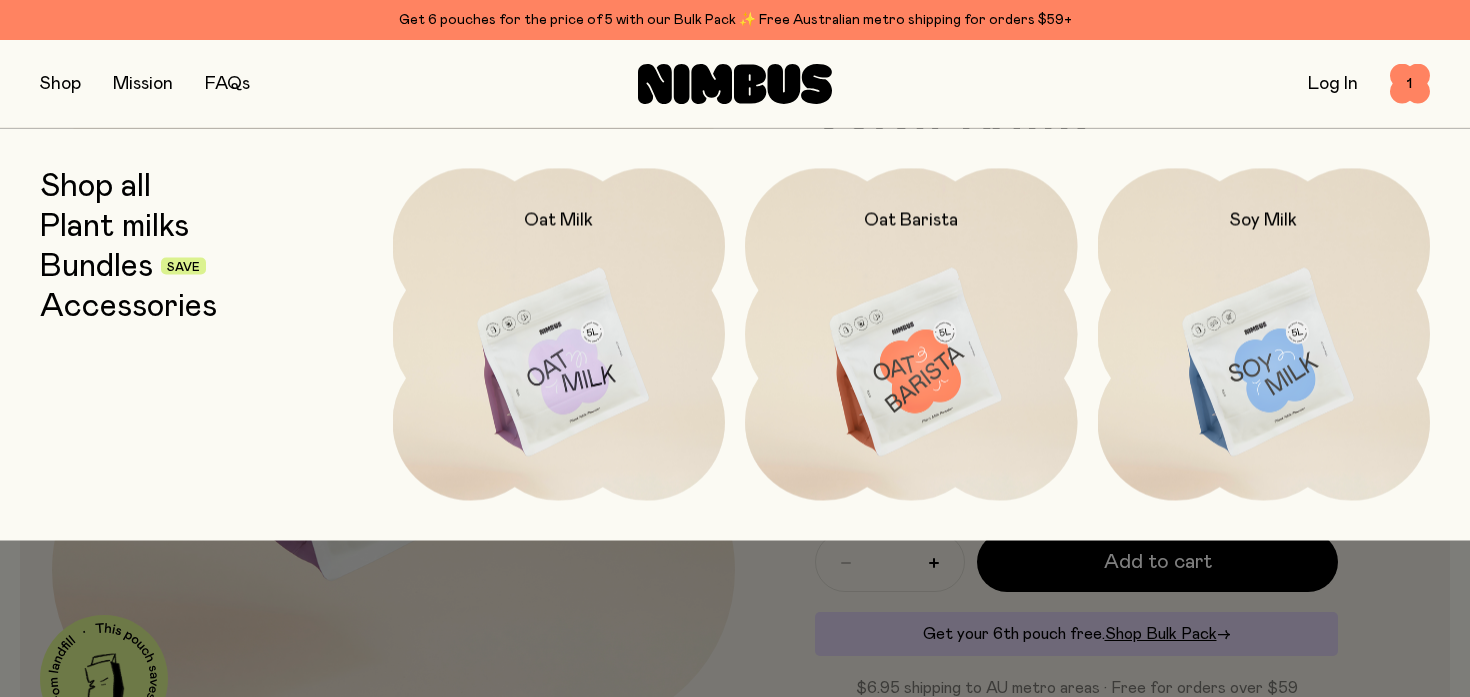 click on "Accessories" at bounding box center (128, 306) 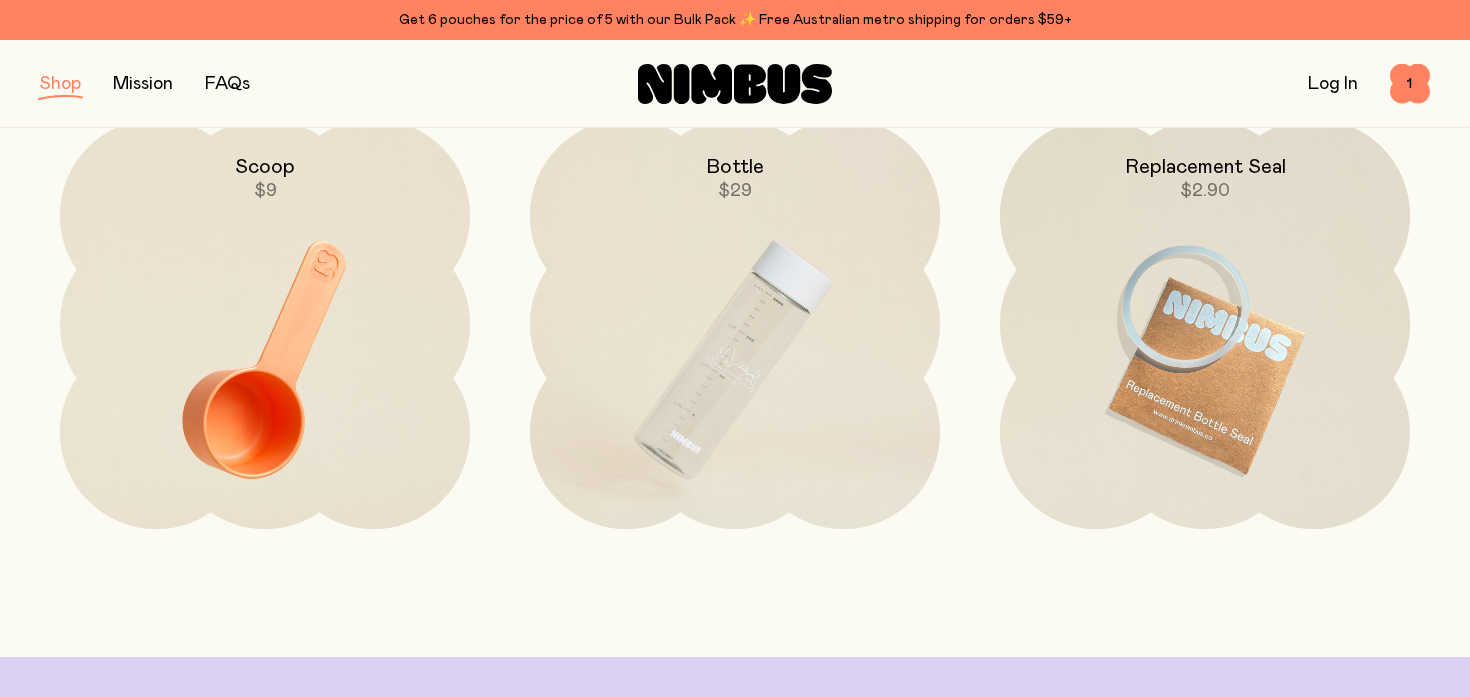 scroll, scrollTop: 264, scrollLeft: 0, axis: vertical 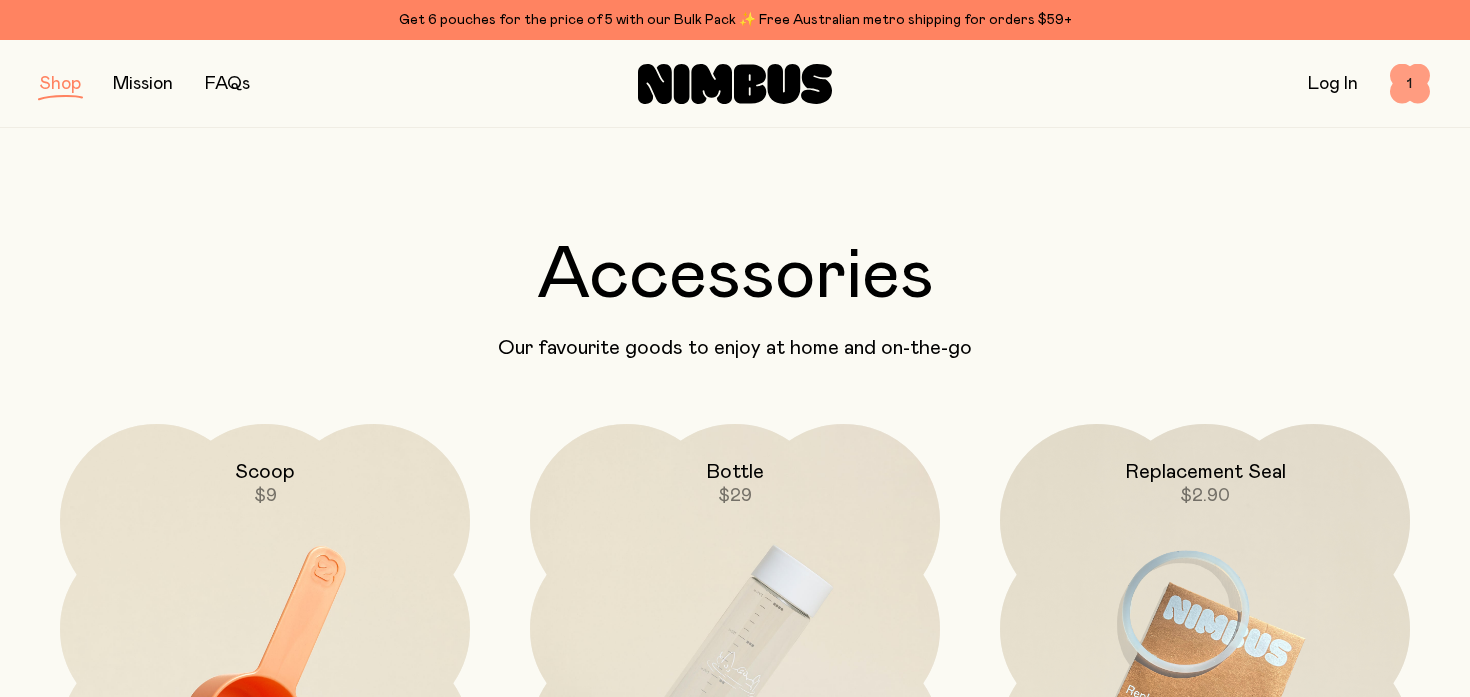 click on "1" at bounding box center (1410, 84) 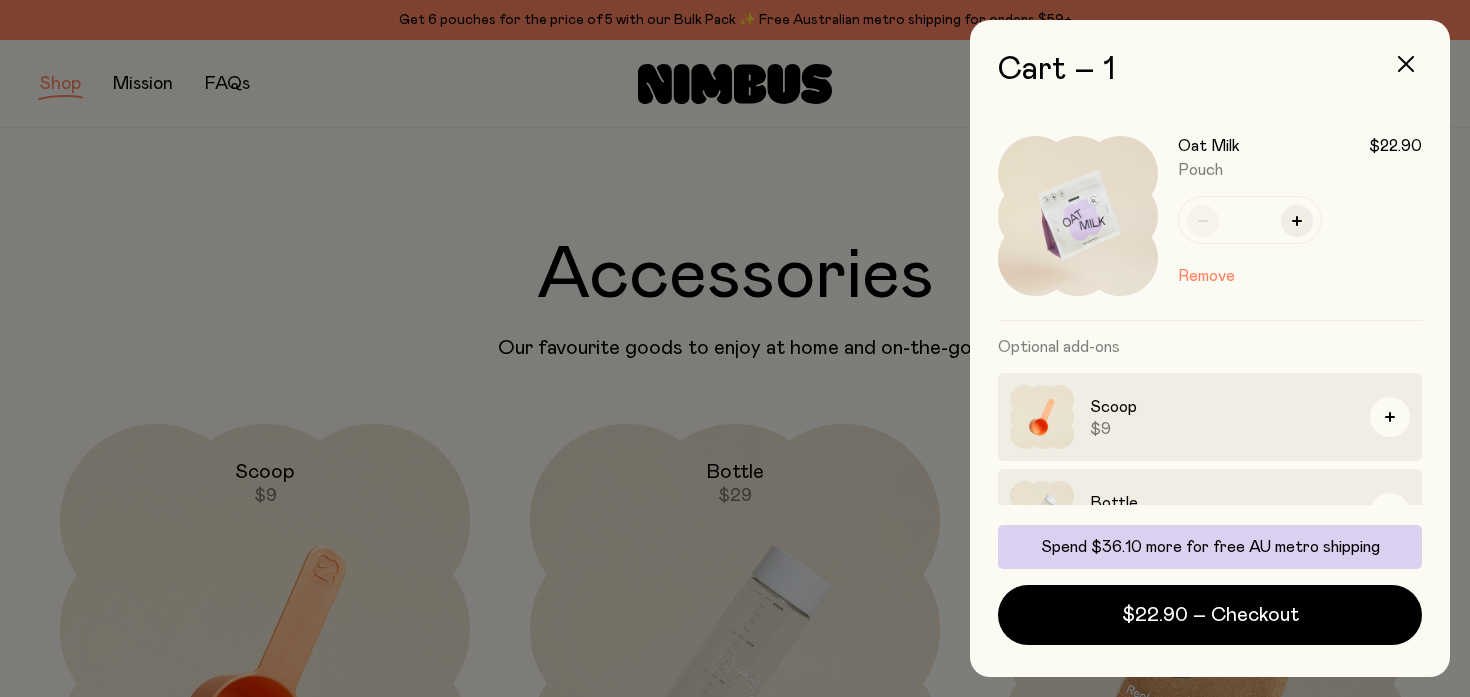 click on "Oat Milk" at bounding box center (1209, 146) 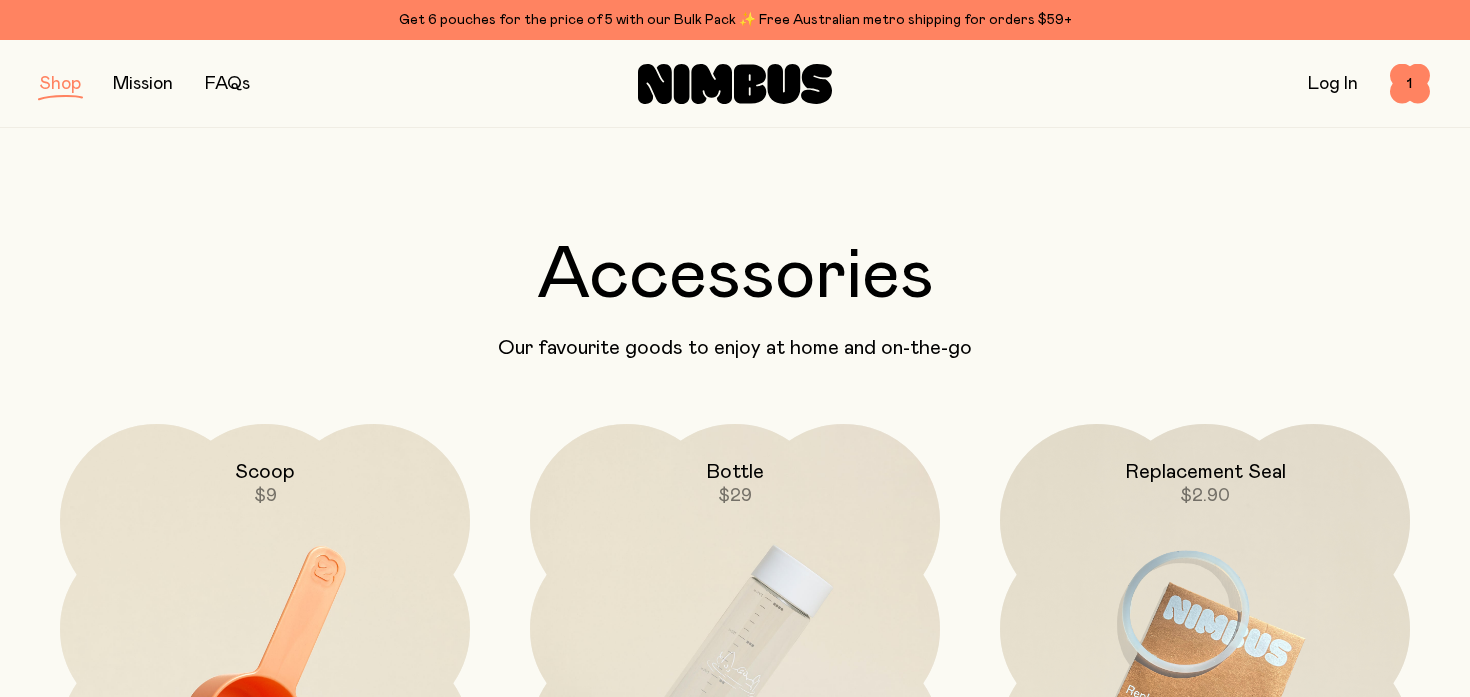 click on "Accessories Our favourite goods to enjoy at home and on-the-go Scoop $9 Bottle $29 Replacement Seal $2.90" at bounding box center (735, 545) 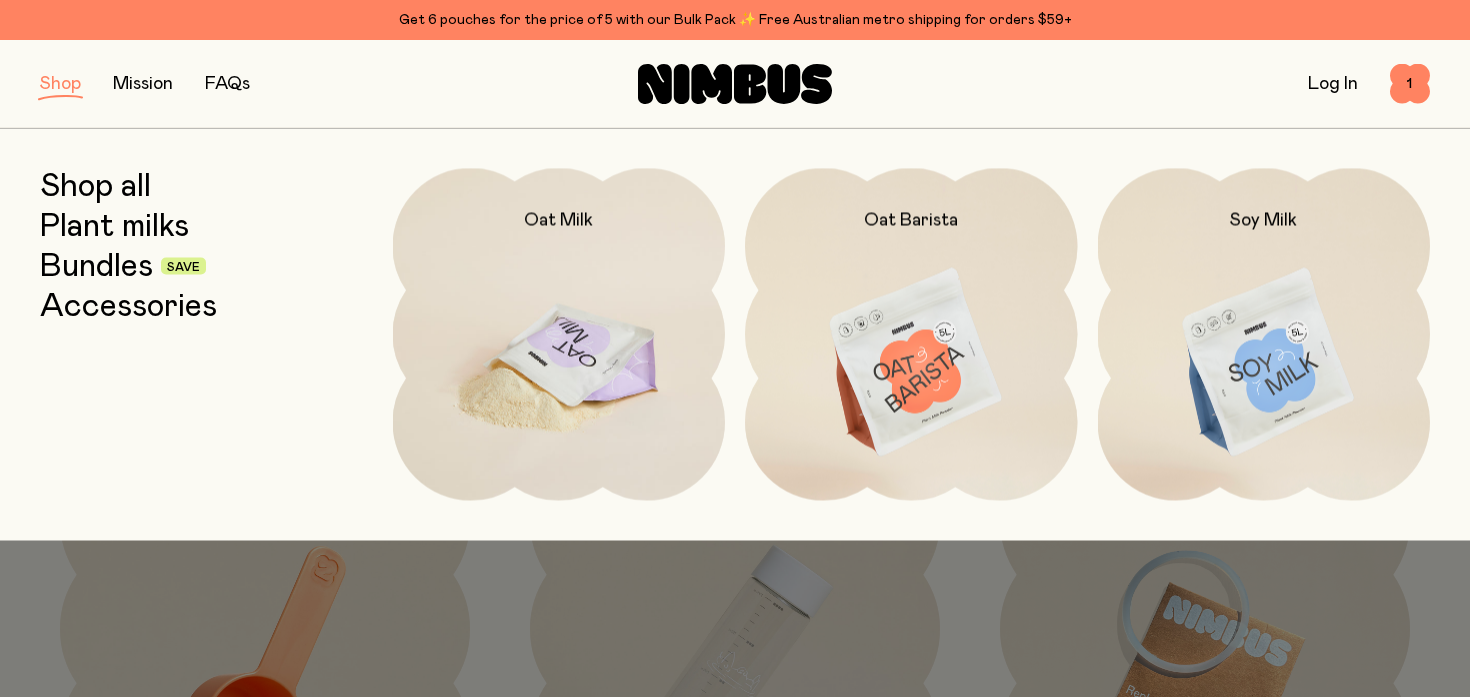 click at bounding box center (559, 363) 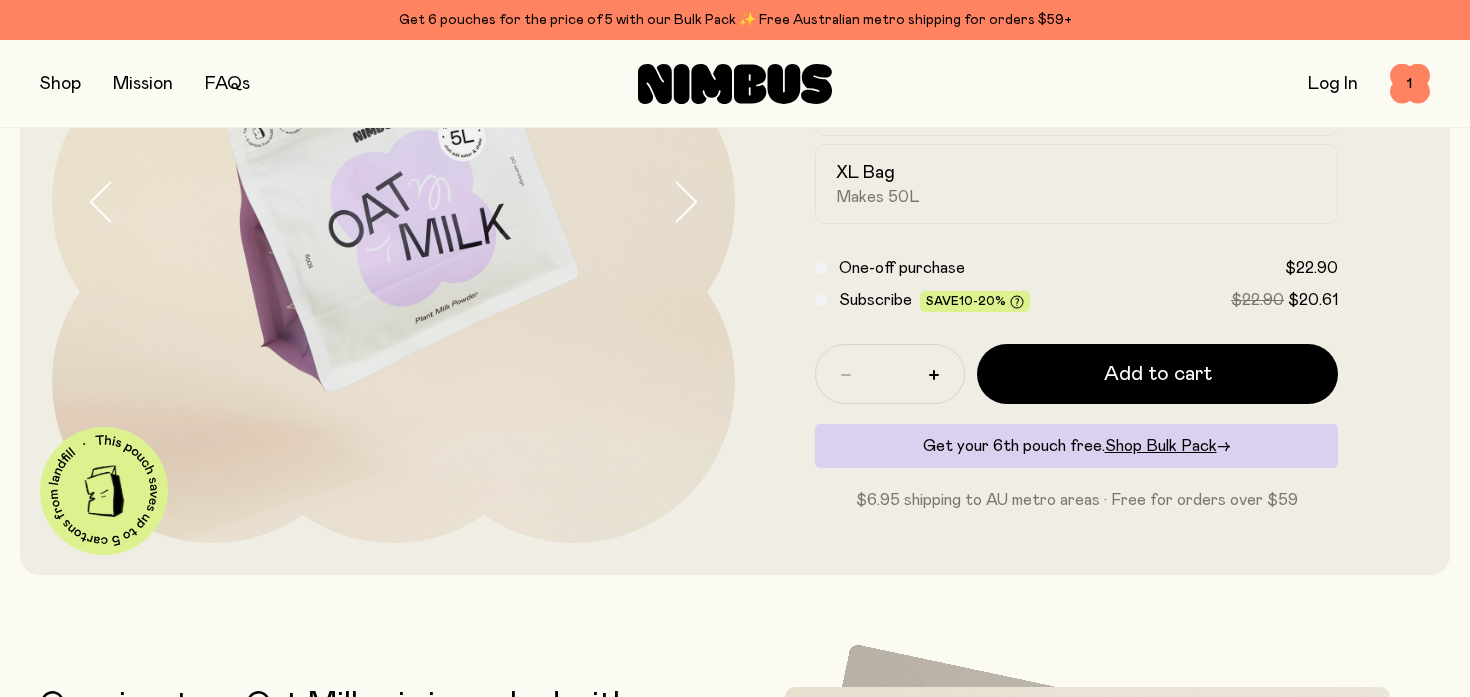 scroll, scrollTop: 526, scrollLeft: 0, axis: vertical 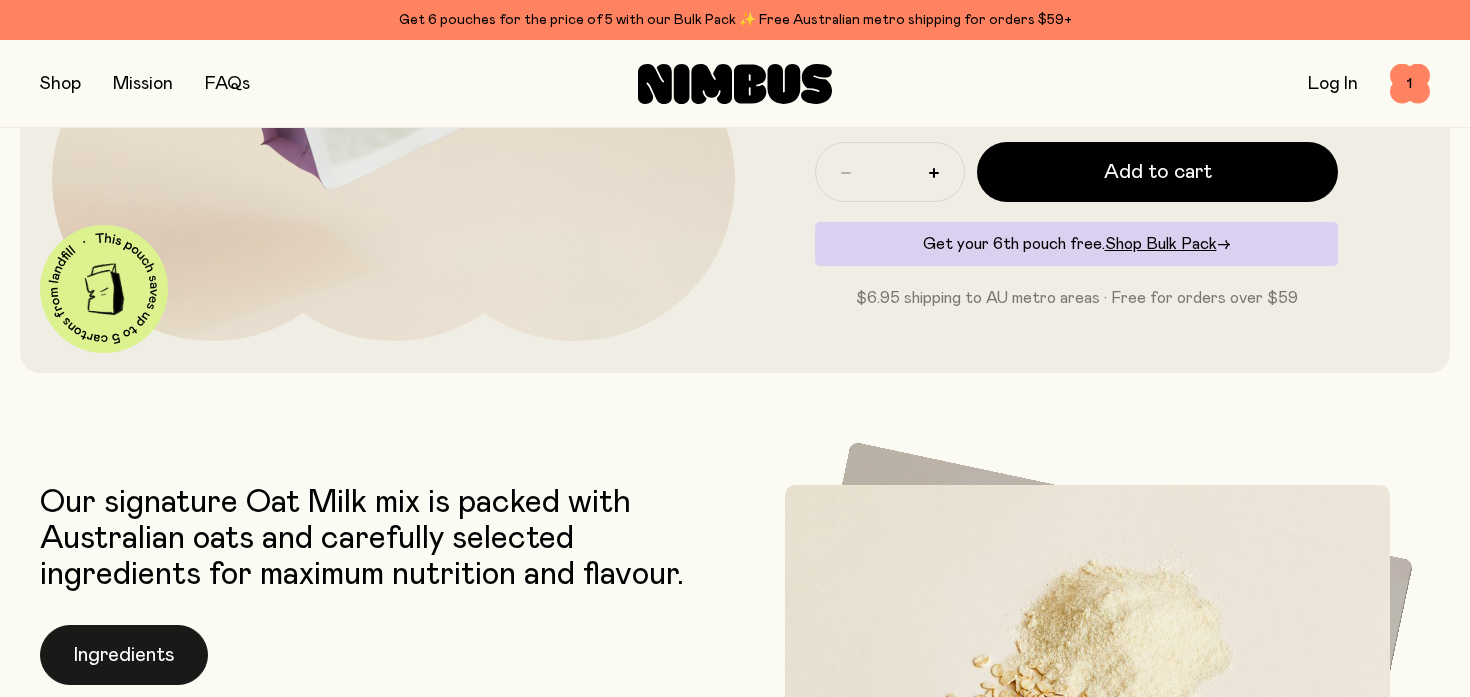 click on "Ingredients" at bounding box center [124, 655] 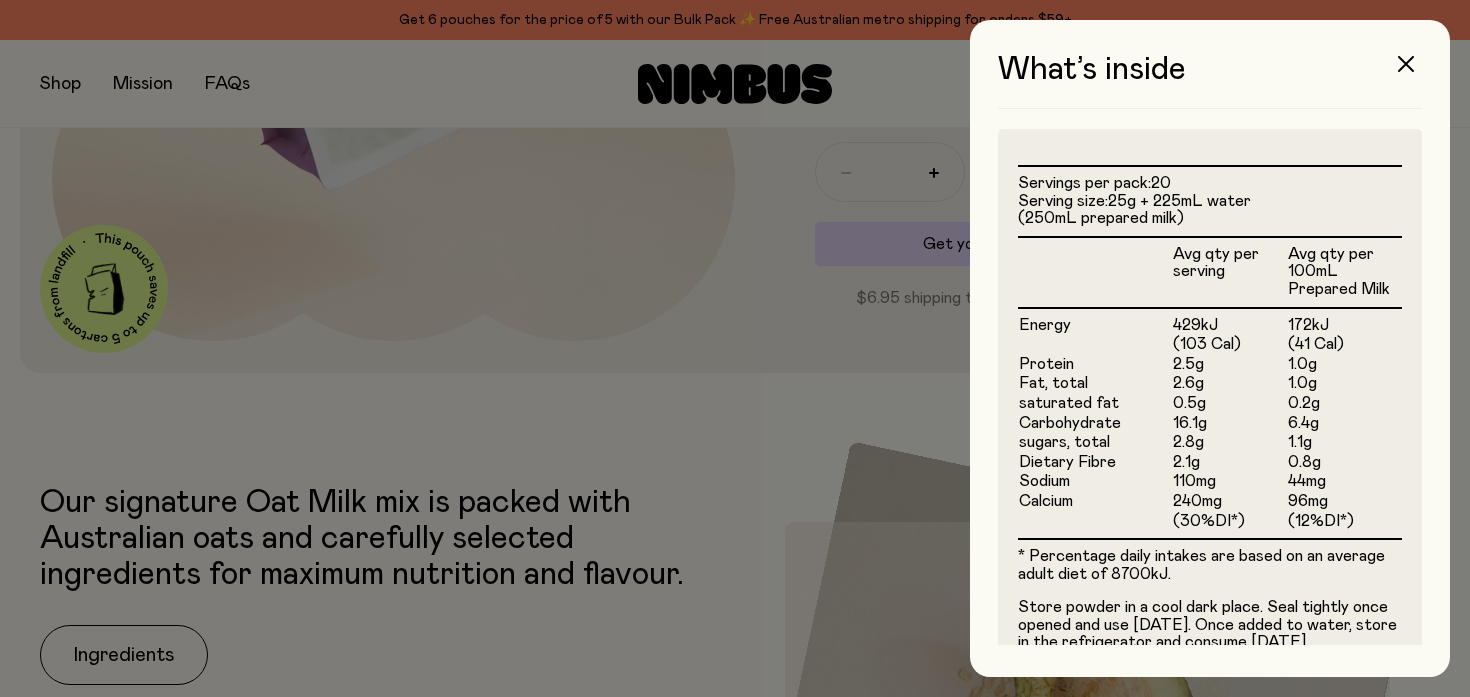 scroll, scrollTop: 493, scrollLeft: 0, axis: vertical 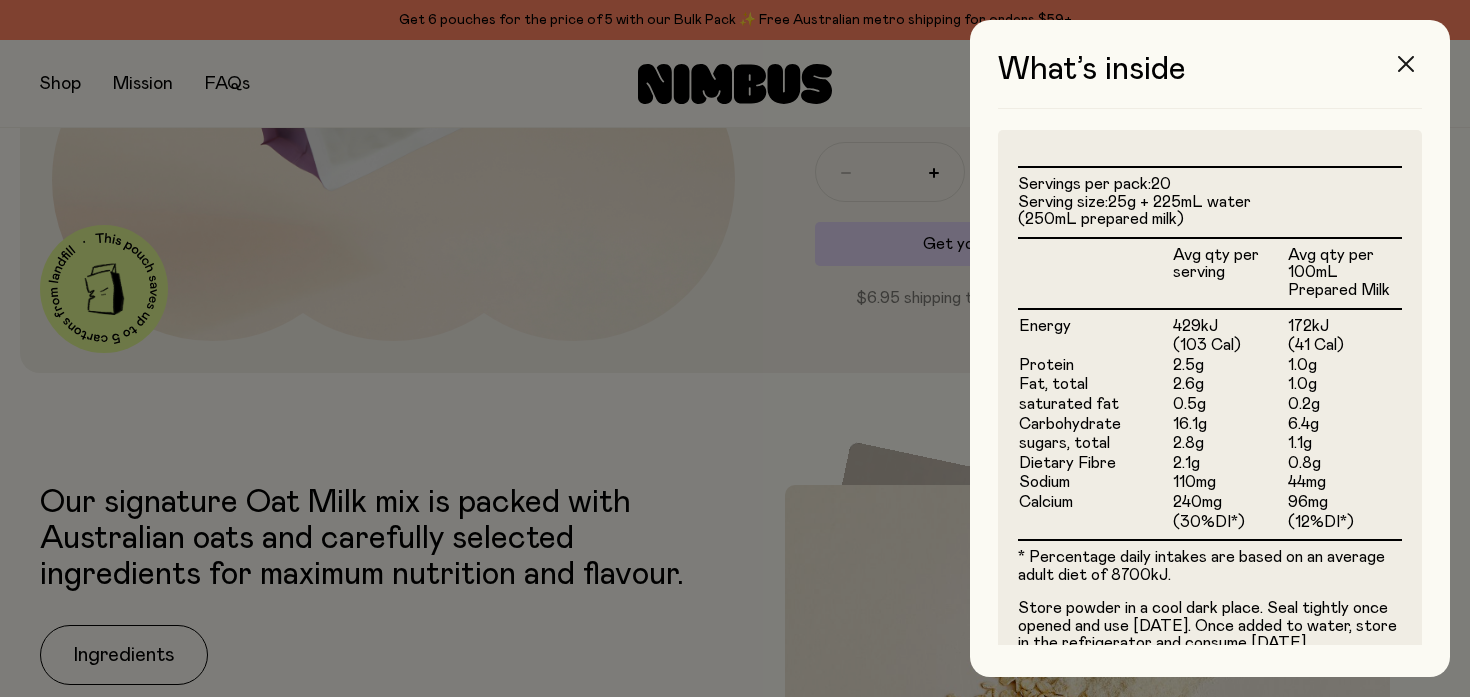 click 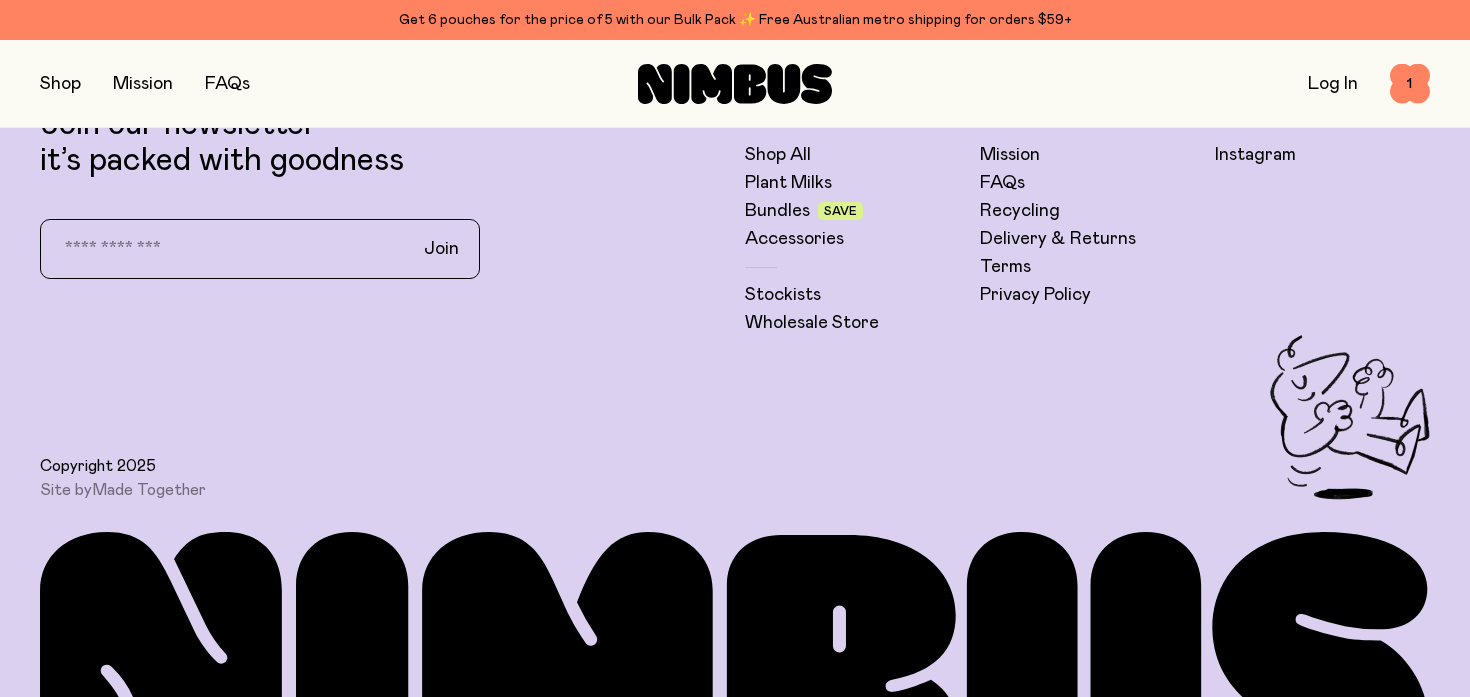 scroll, scrollTop: 4939, scrollLeft: 0, axis: vertical 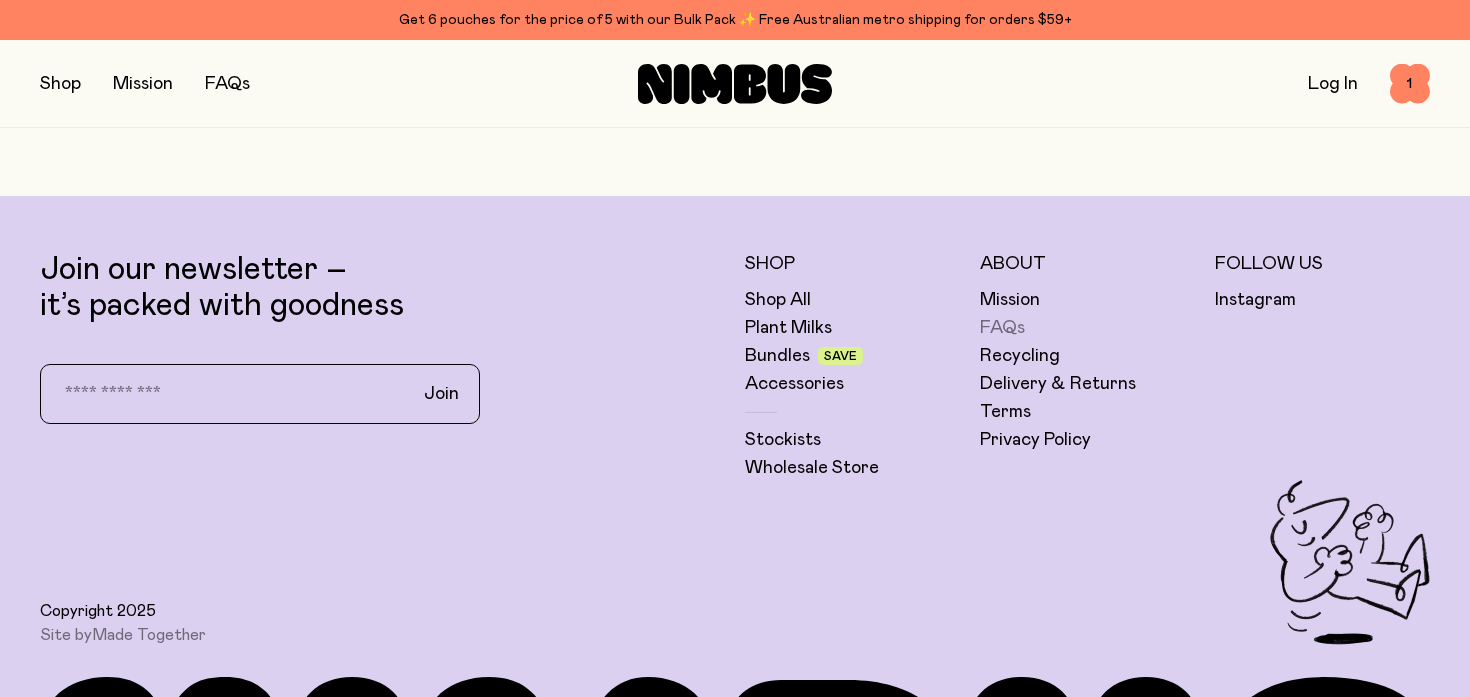 click on "FAQs" at bounding box center (1002, 328) 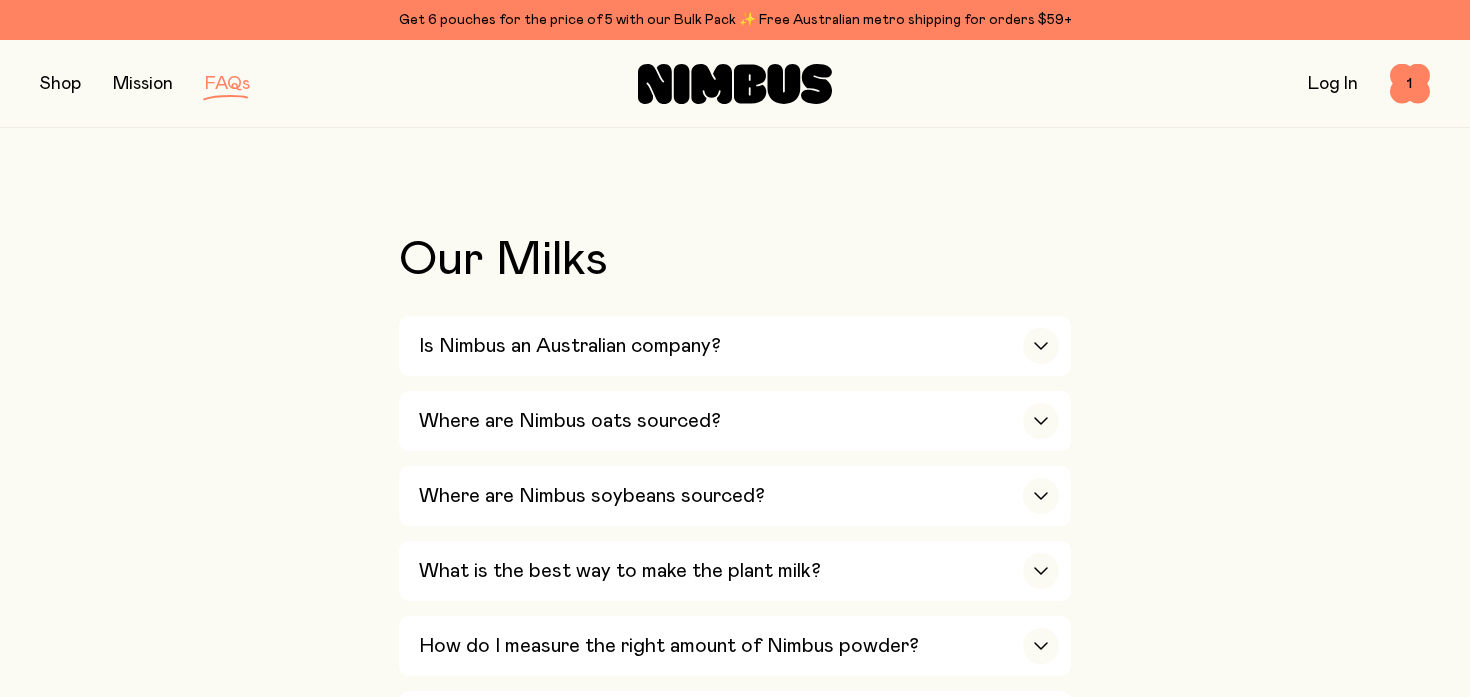 scroll, scrollTop: 495, scrollLeft: 0, axis: vertical 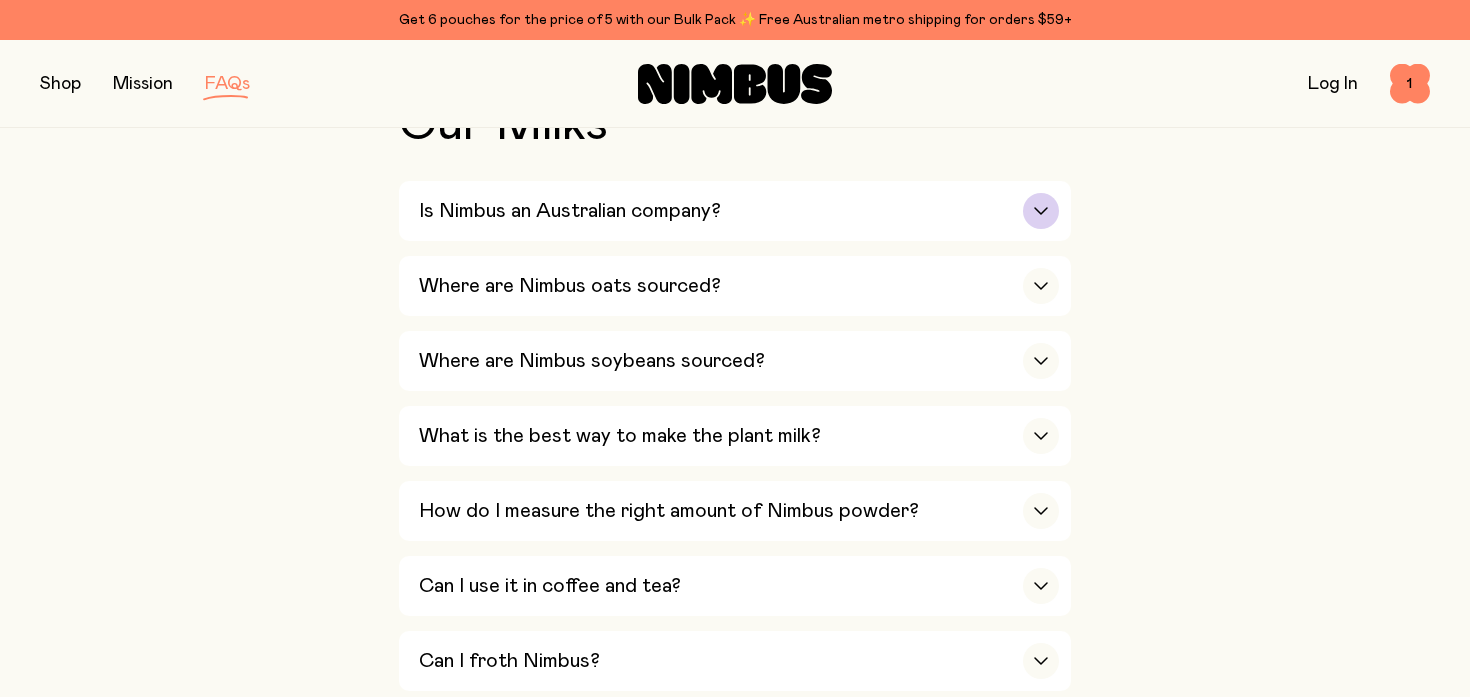 click at bounding box center [1041, 211] 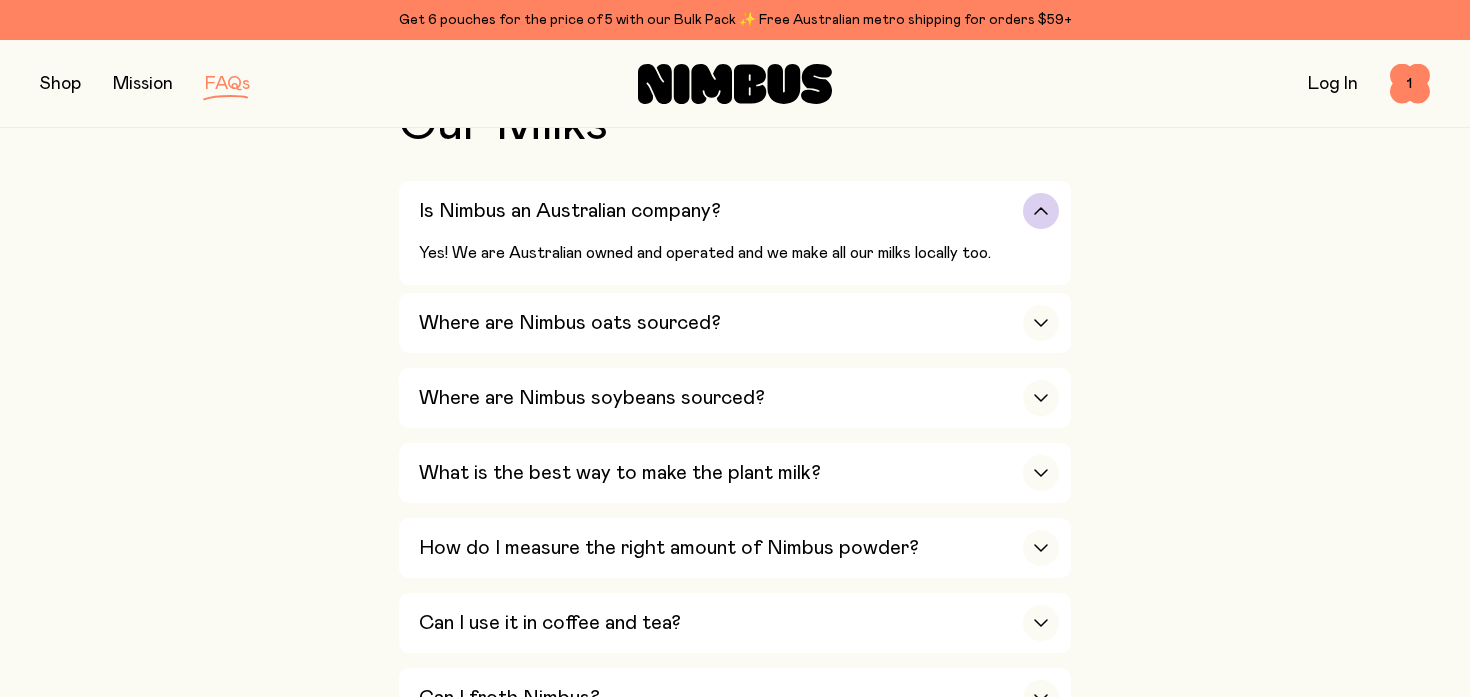 click at bounding box center (1041, 211) 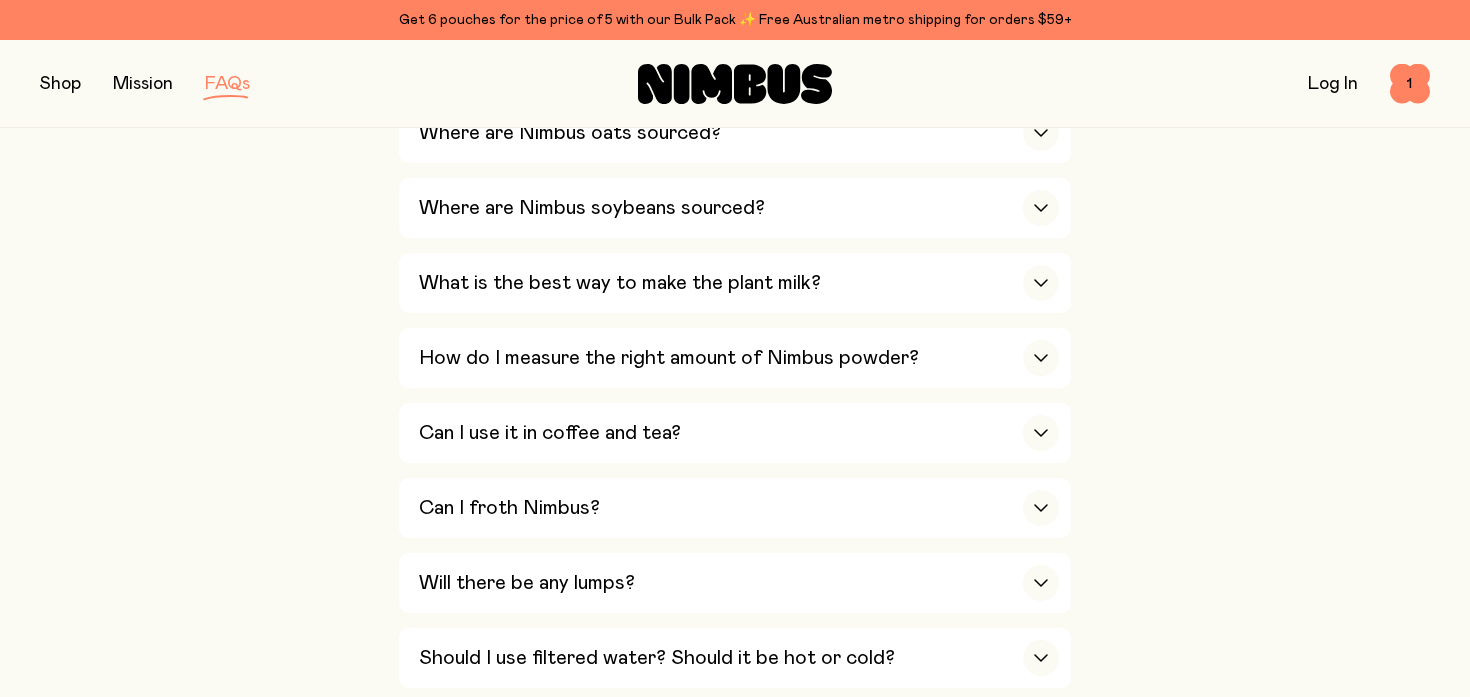 scroll, scrollTop: 659, scrollLeft: 0, axis: vertical 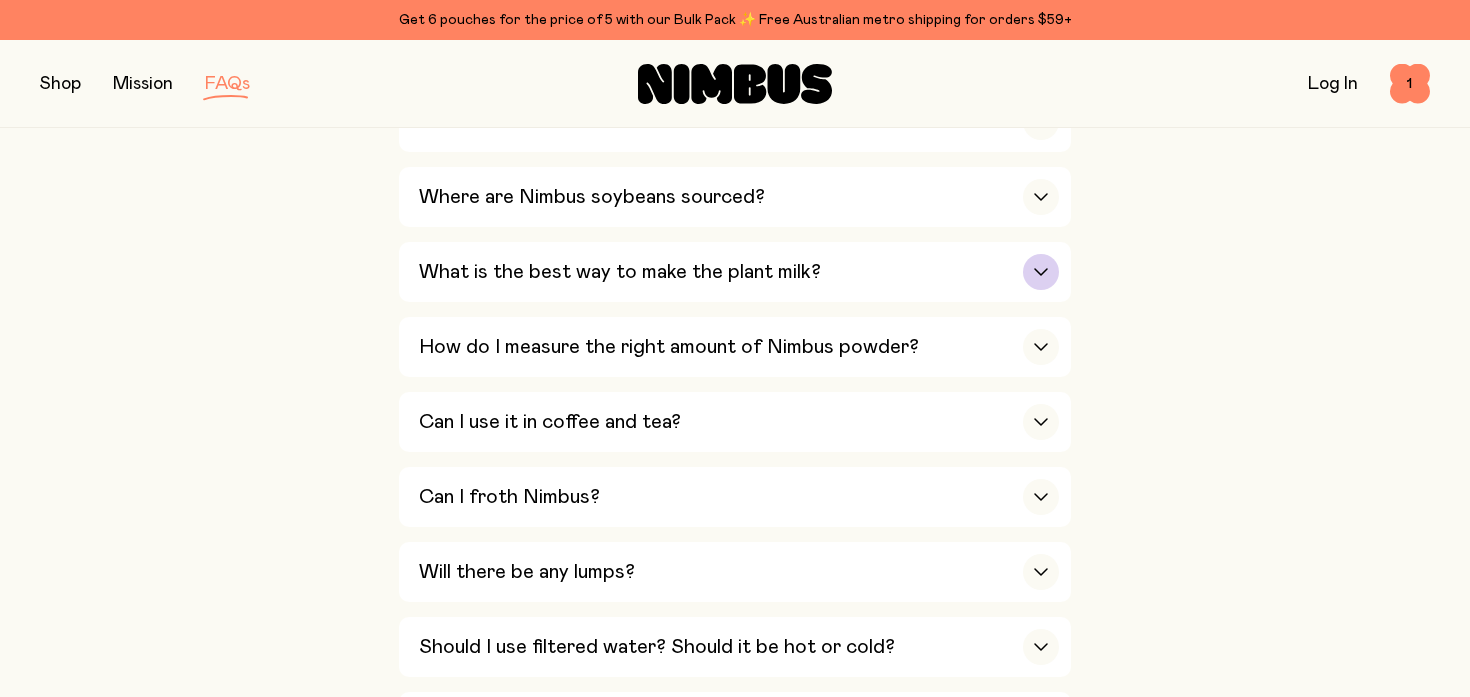 click on "What is the best way to make the plant milk?" at bounding box center [739, 272] 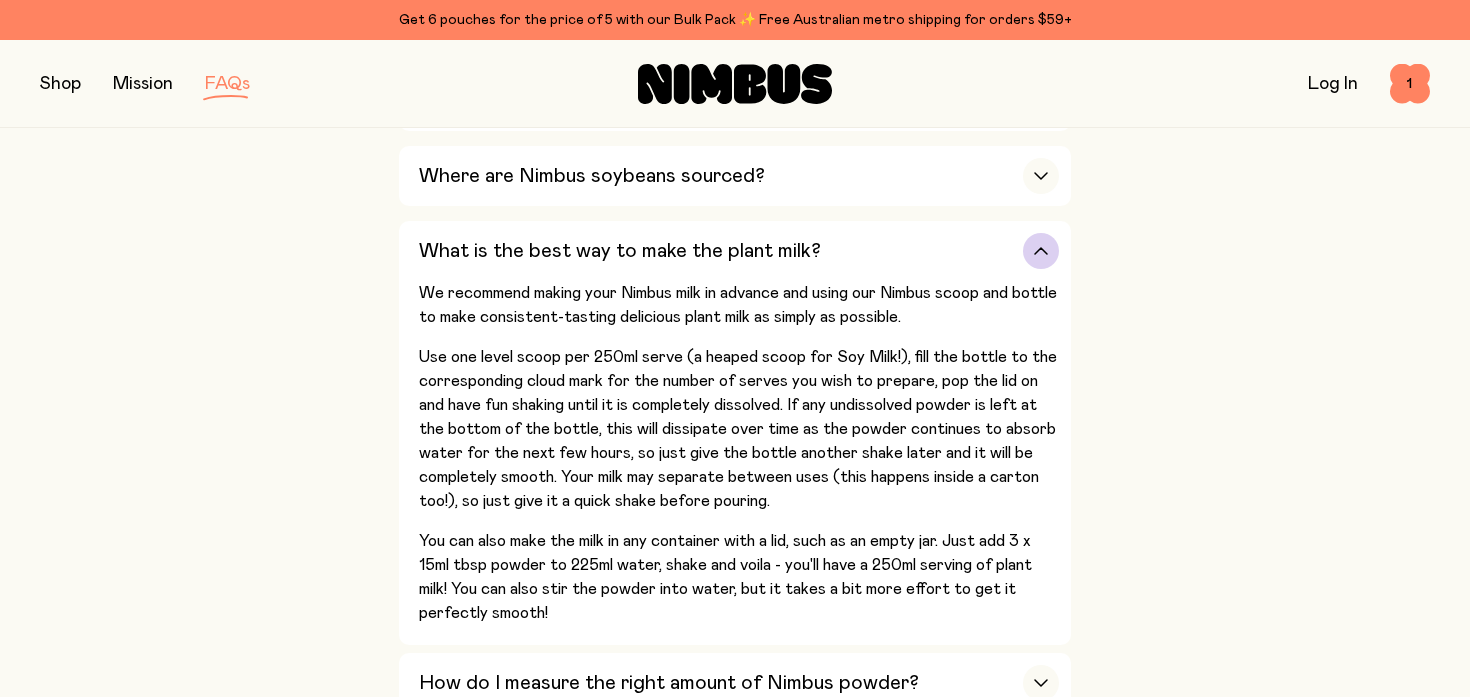 scroll, scrollTop: 687, scrollLeft: 0, axis: vertical 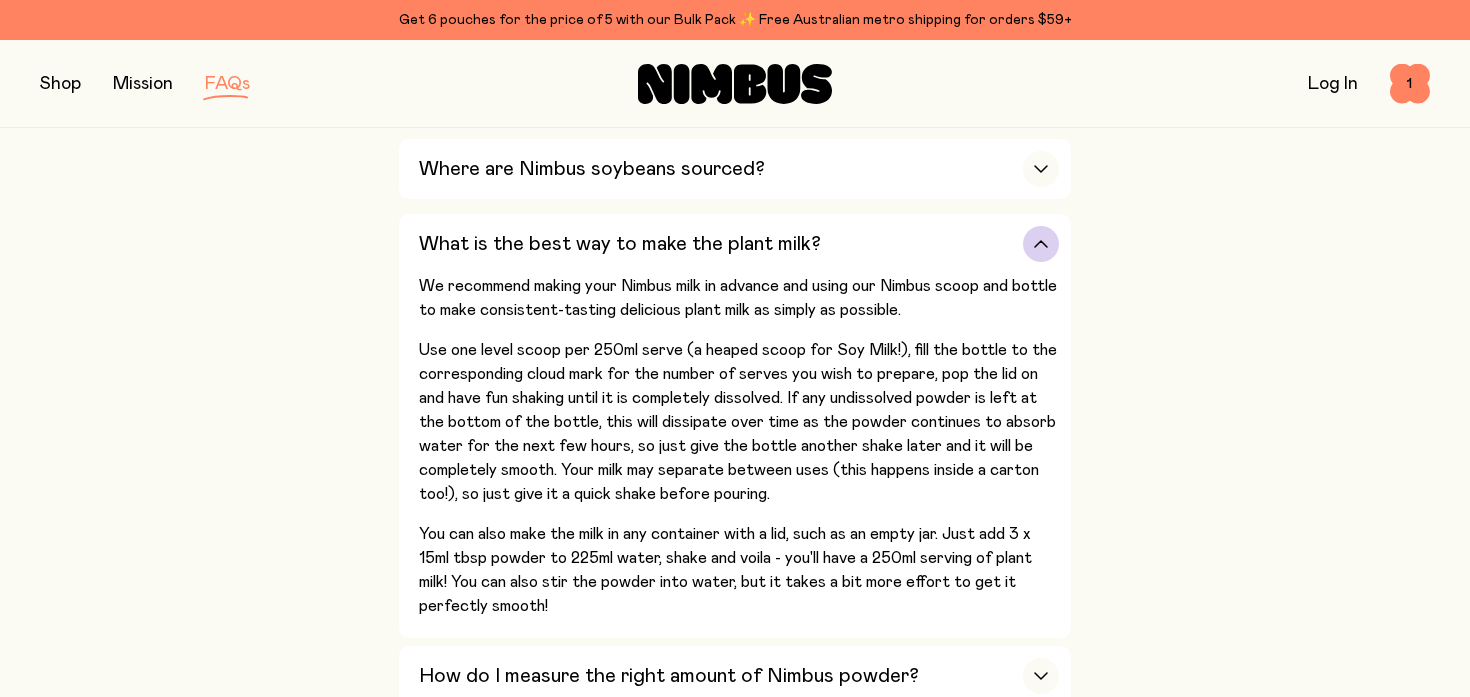 click on "What is the best way to make the plant milk?" at bounding box center (739, 244) 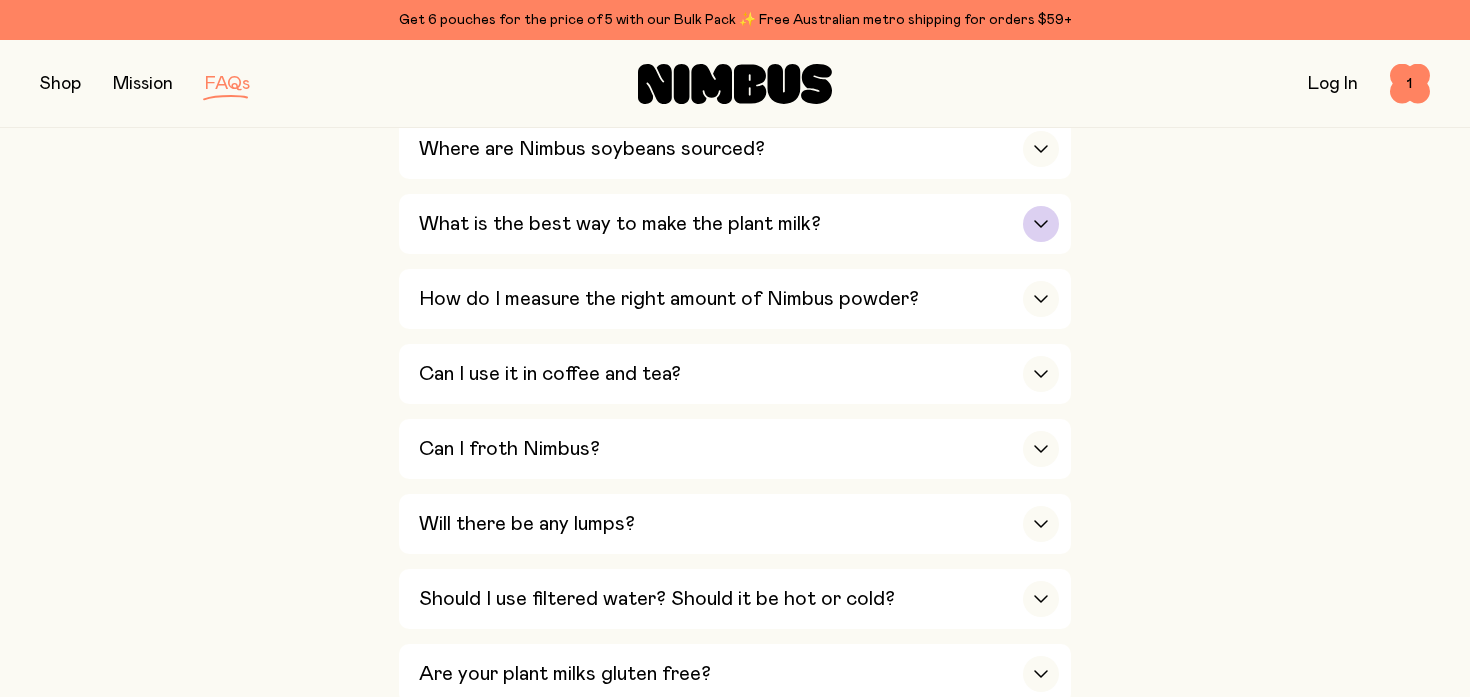 scroll, scrollTop: 709, scrollLeft: 0, axis: vertical 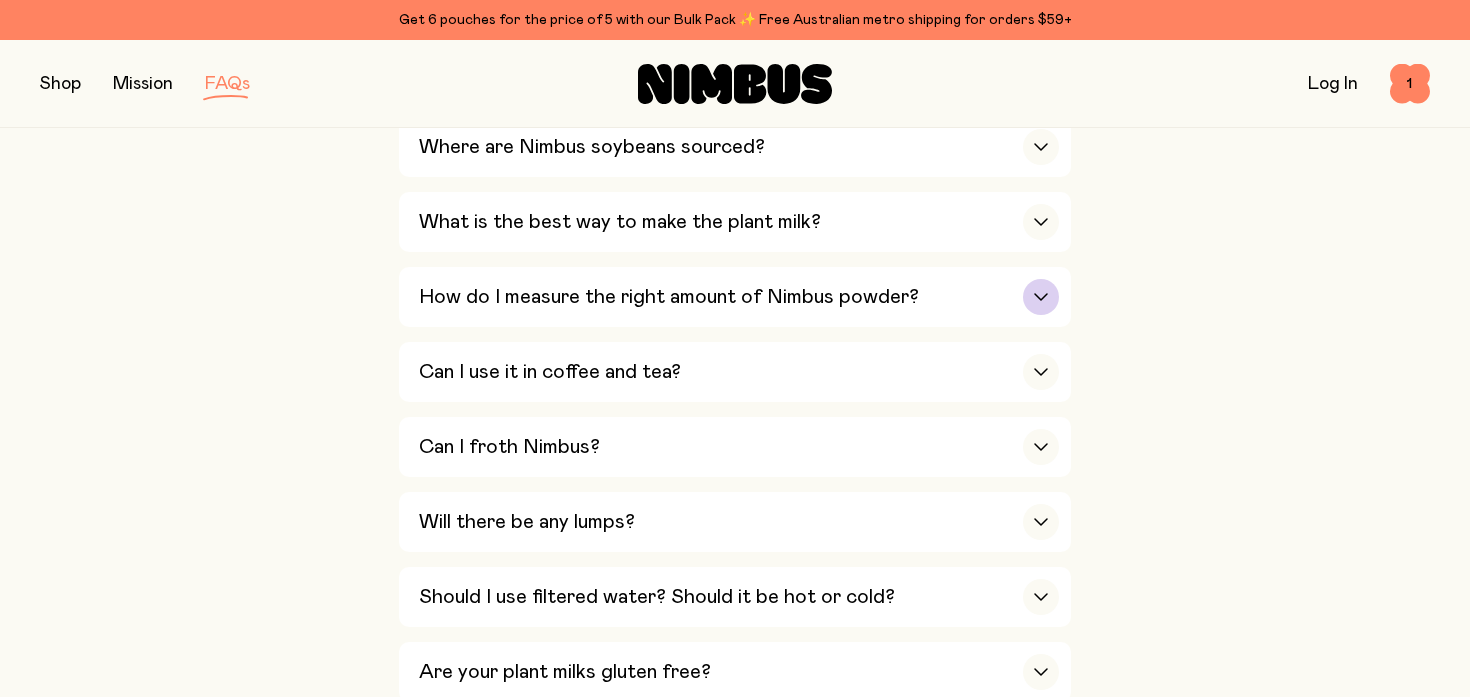 click 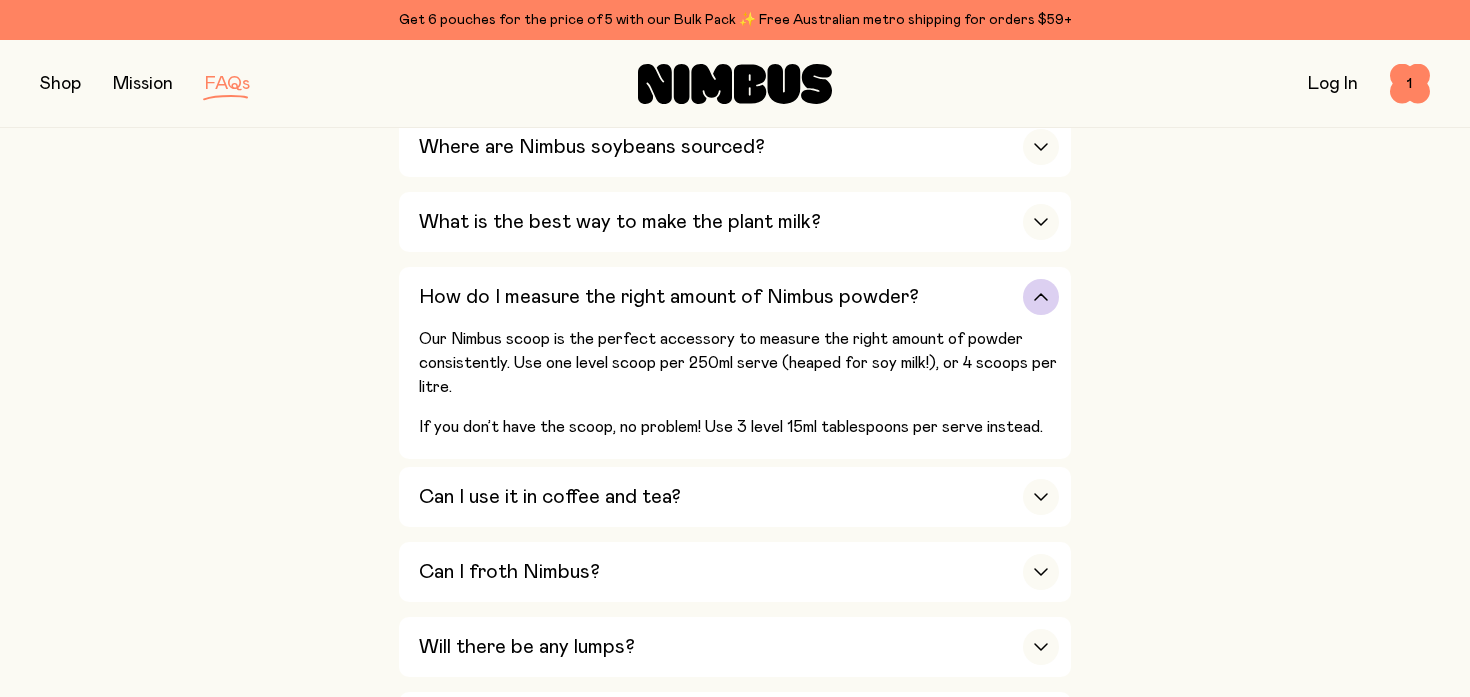click 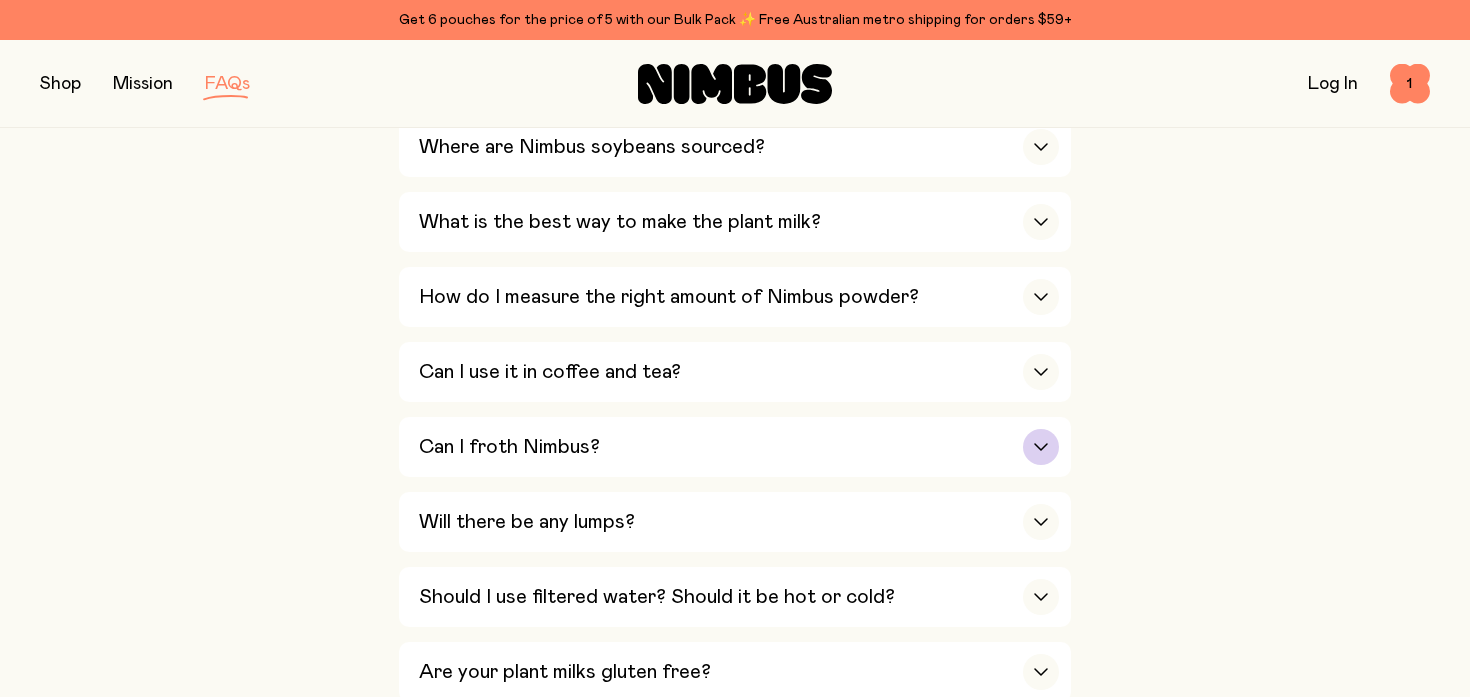 click at bounding box center [1041, 447] 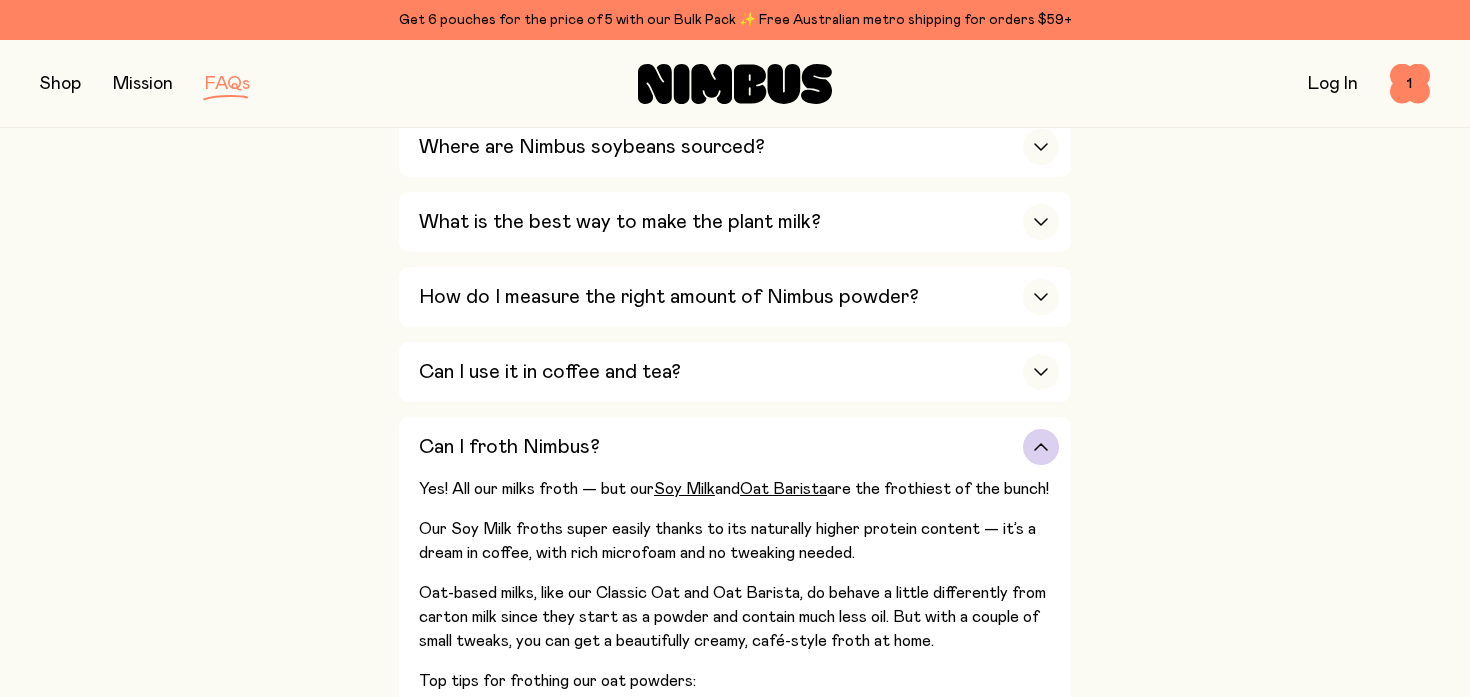 click at bounding box center [1041, 447] 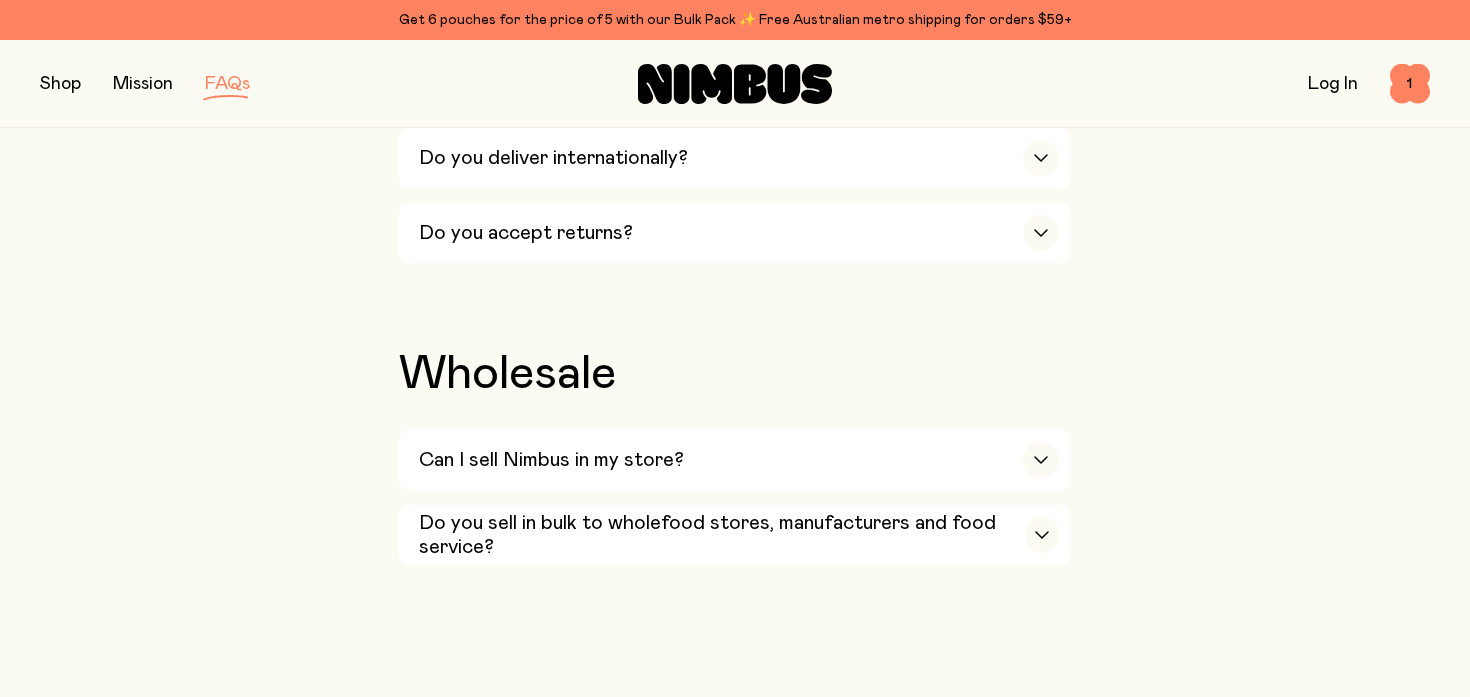 scroll, scrollTop: 3511, scrollLeft: 0, axis: vertical 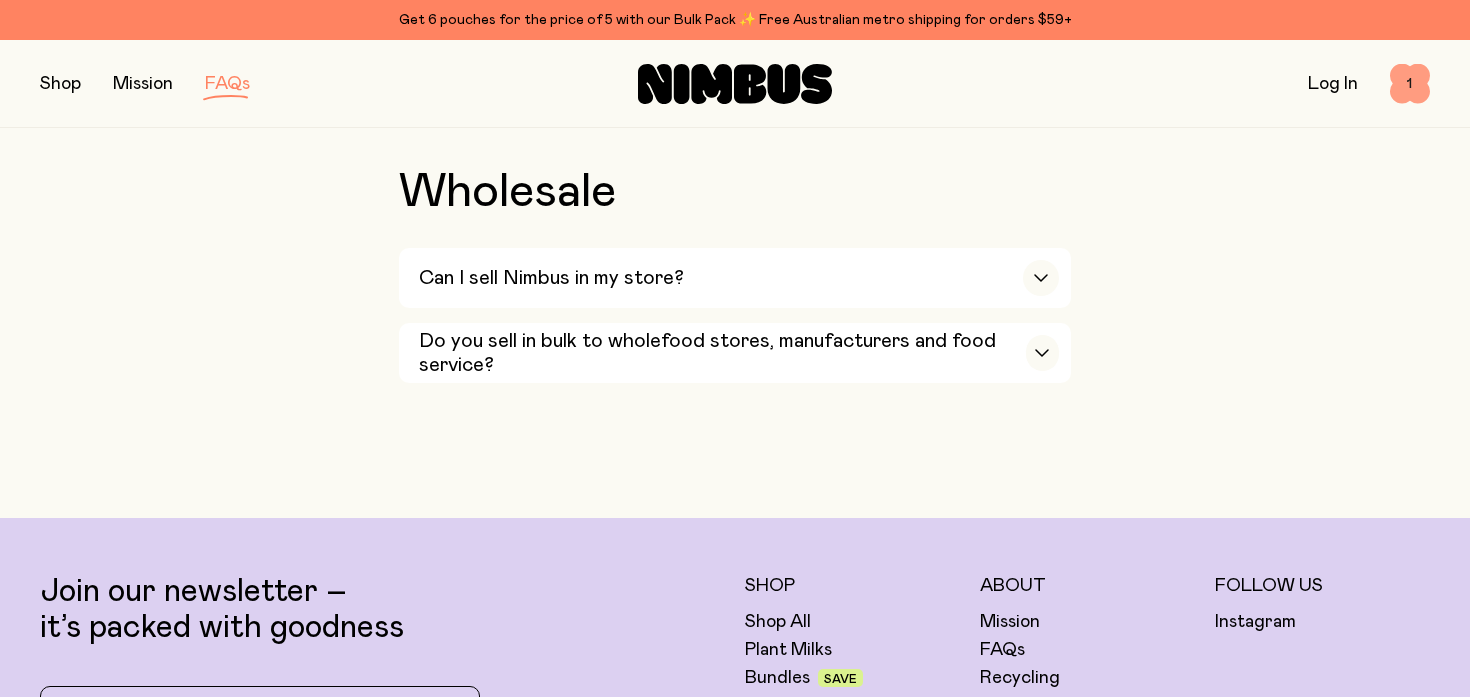 click on "1" at bounding box center (1410, 84) 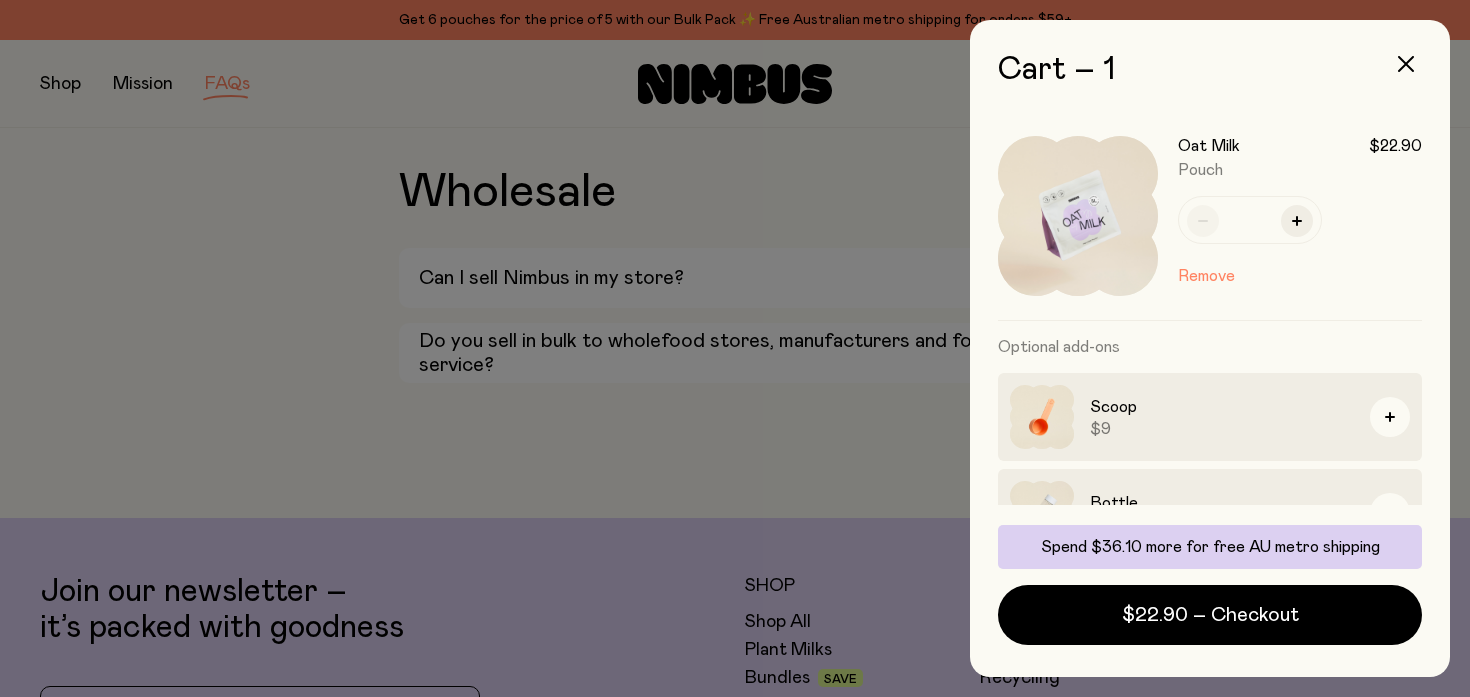 scroll, scrollTop: 0, scrollLeft: 0, axis: both 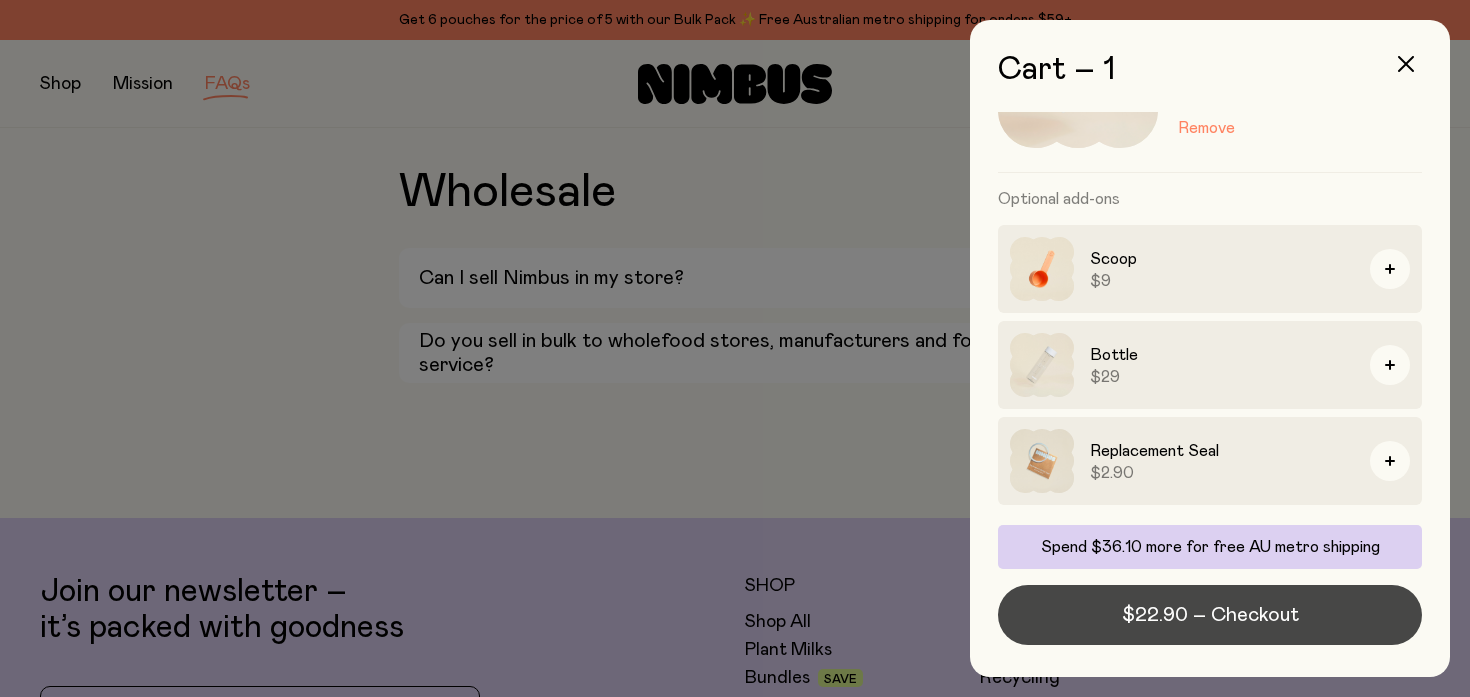 click on "$22.90 – Checkout" at bounding box center [1210, 615] 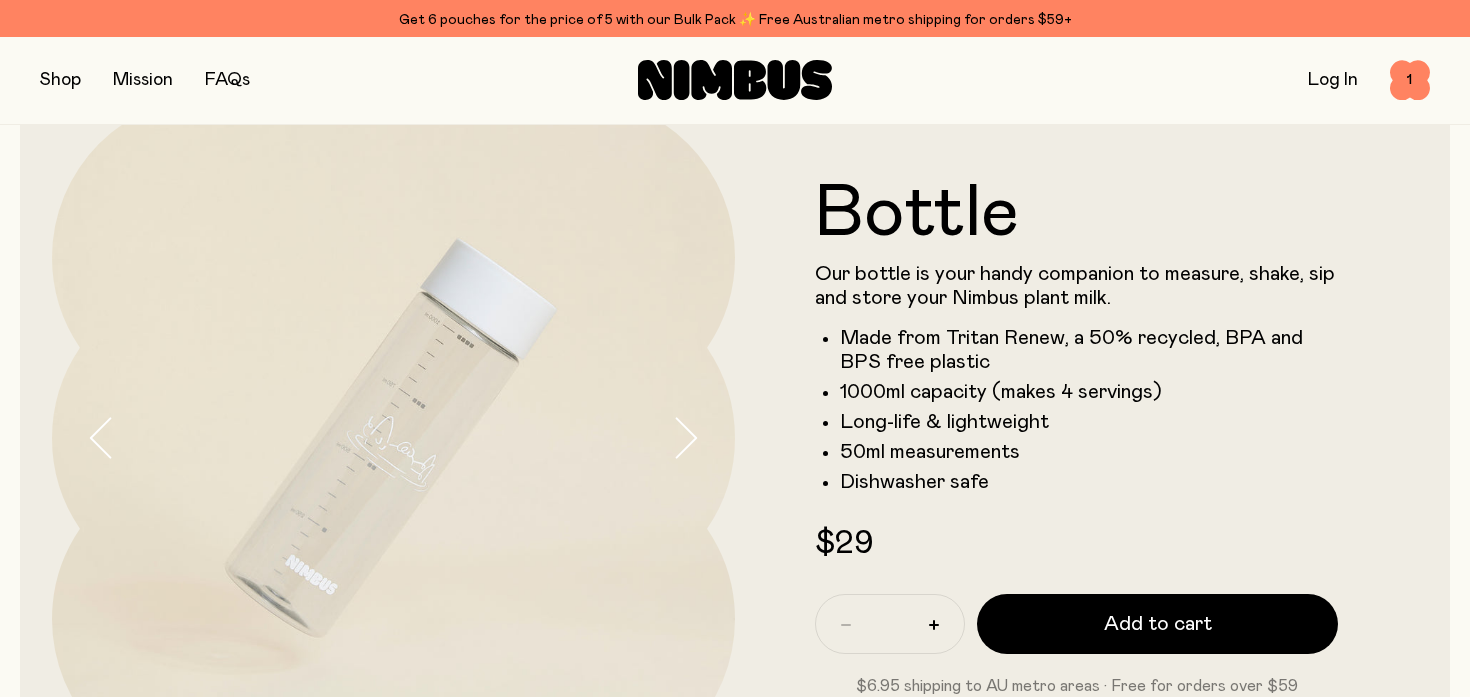 scroll, scrollTop: 85, scrollLeft: 0, axis: vertical 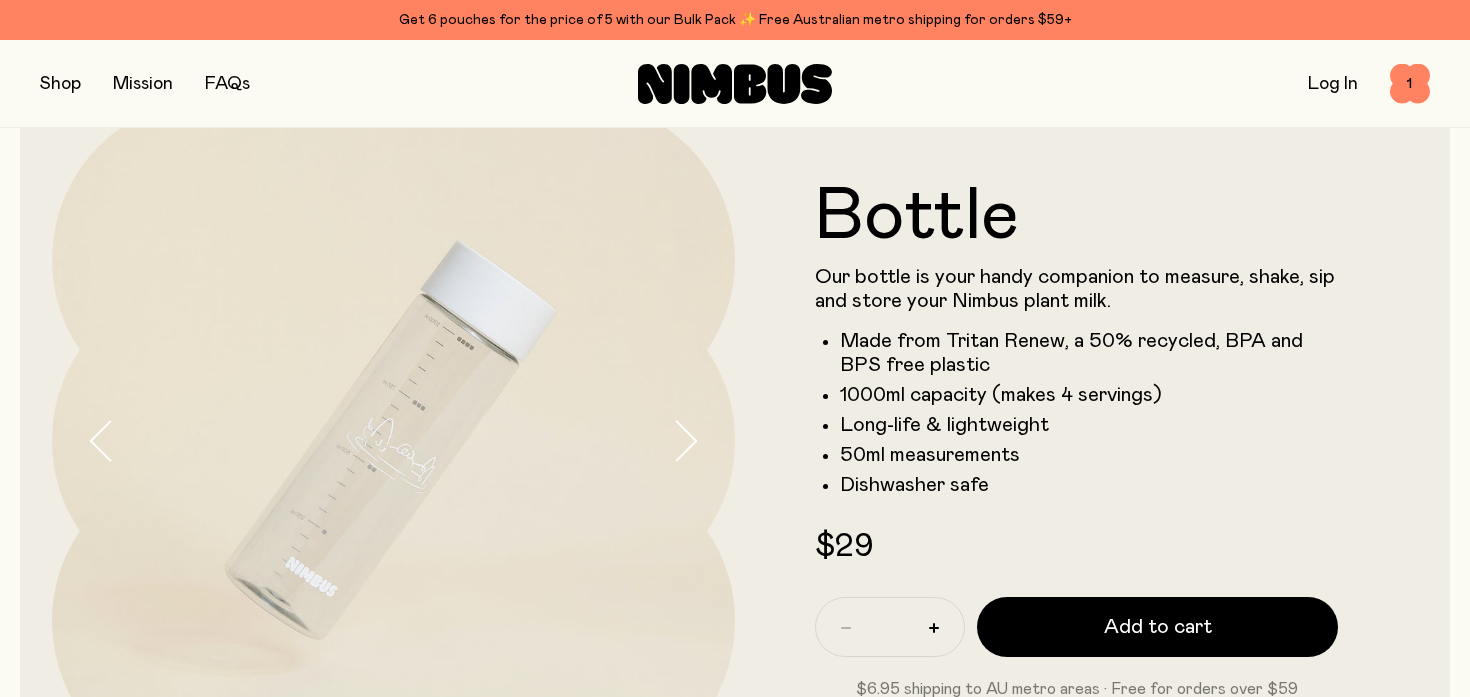 click at bounding box center [703, 440] 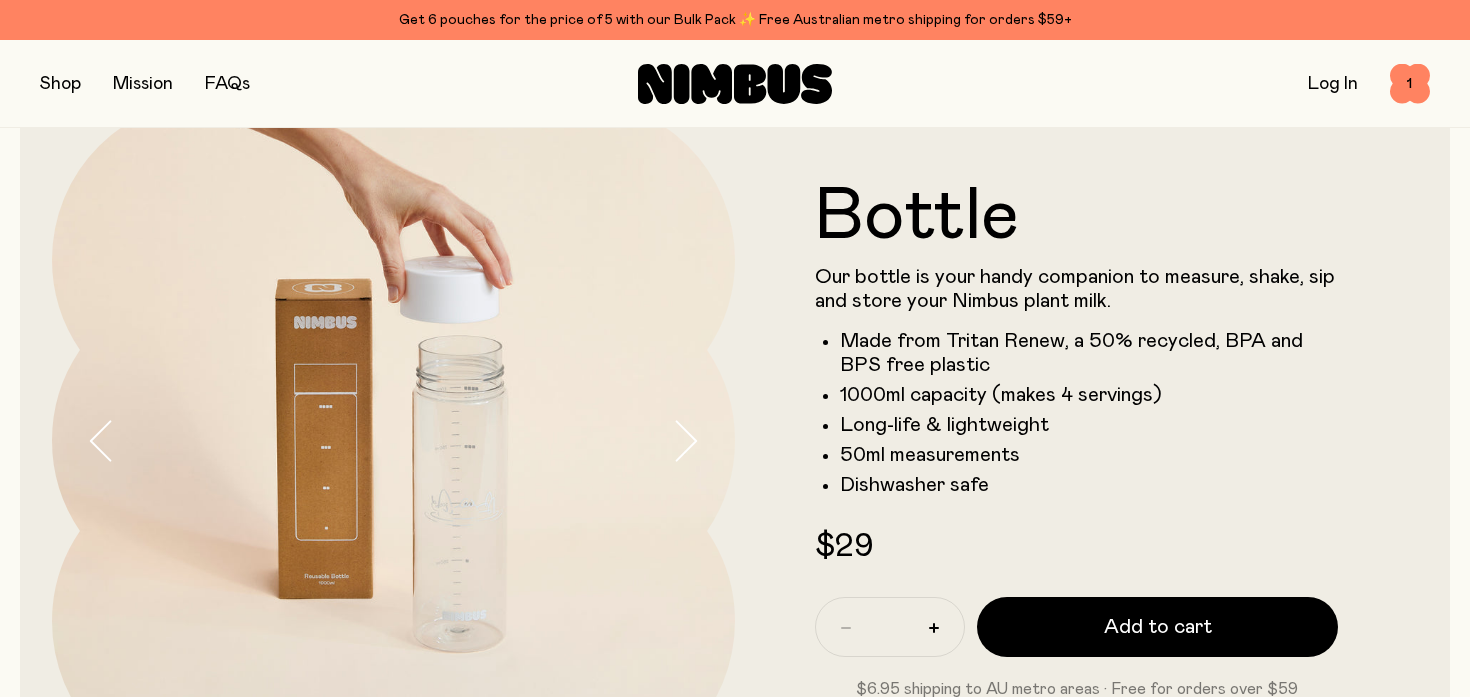 click at bounding box center (703, 440) 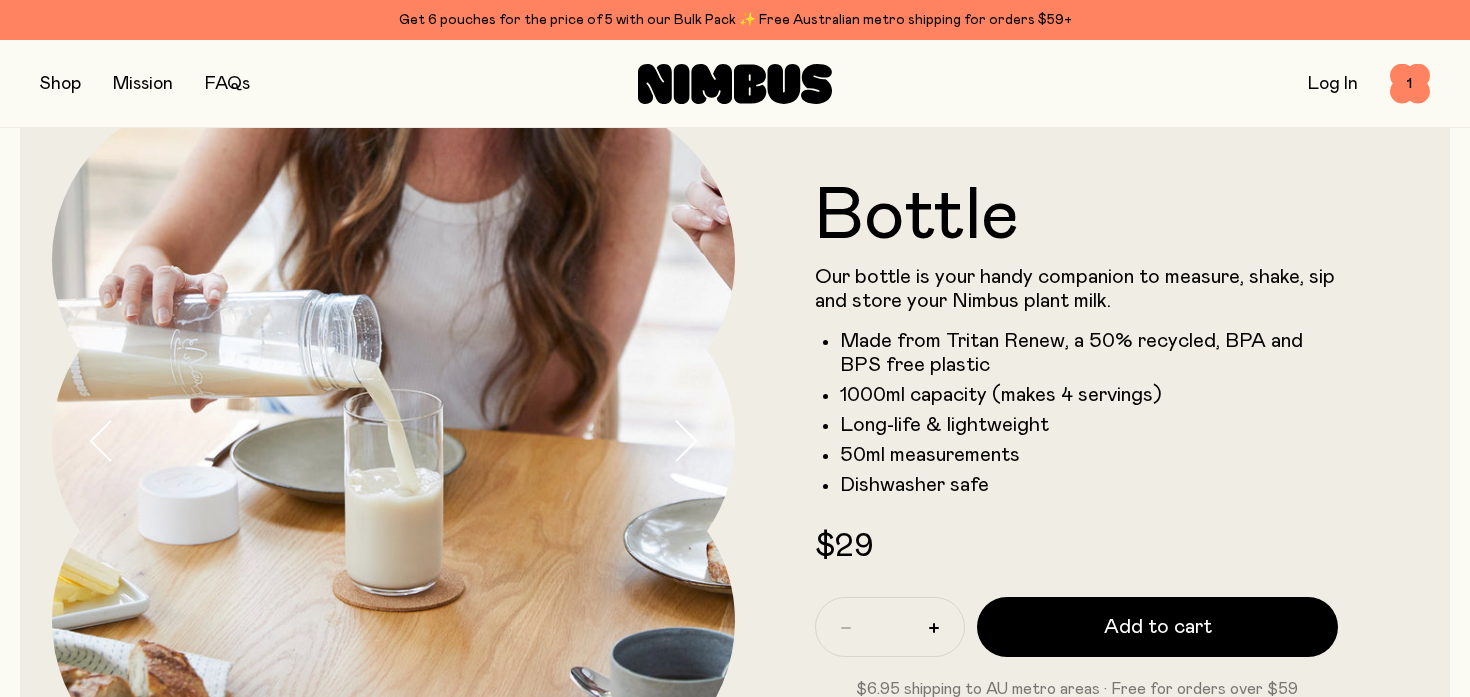 click 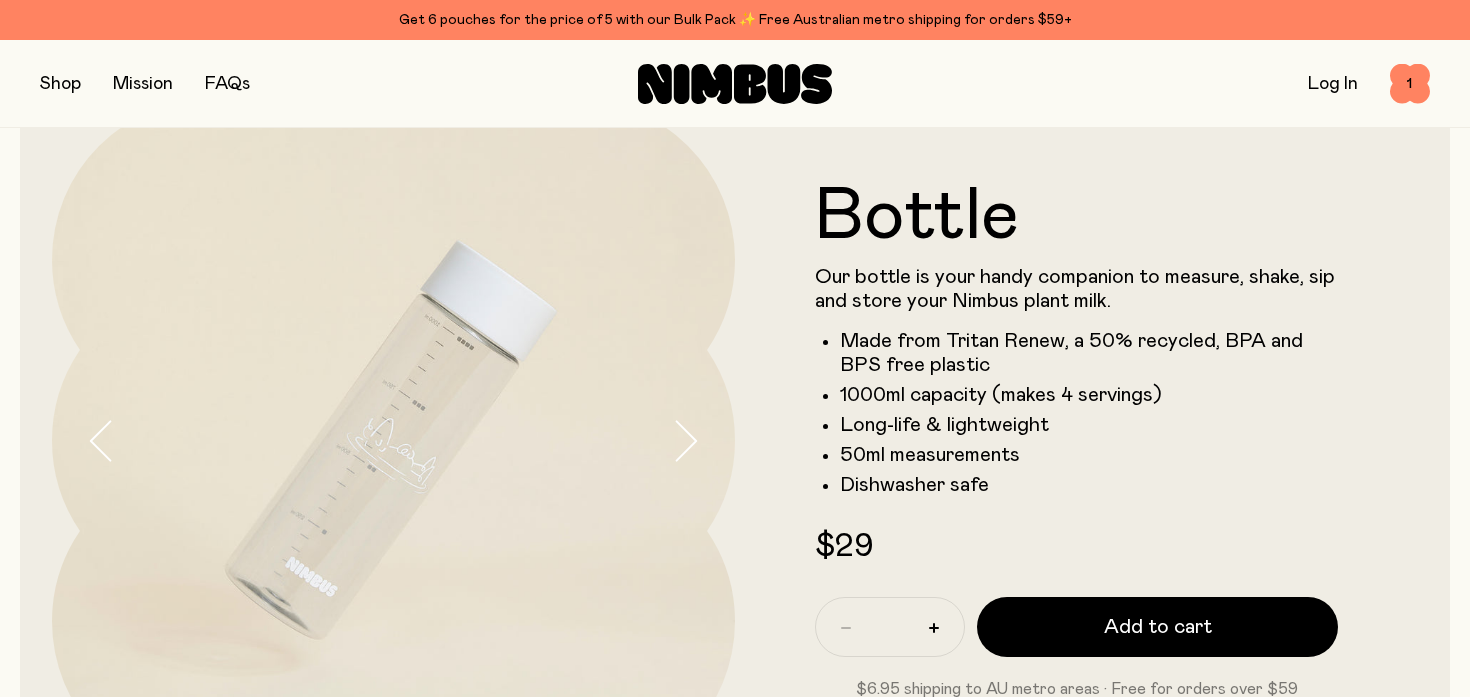 click at bounding box center [393, 440] 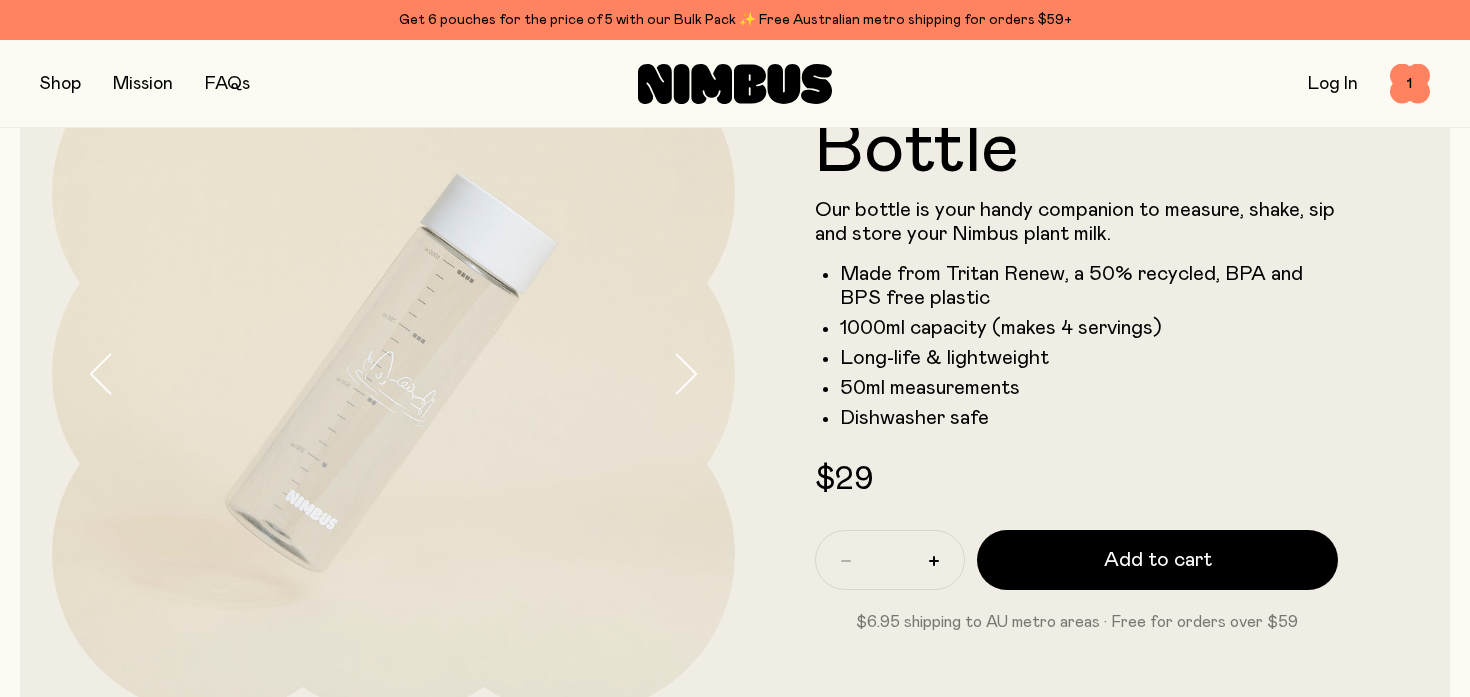 scroll, scrollTop: 139, scrollLeft: 0, axis: vertical 